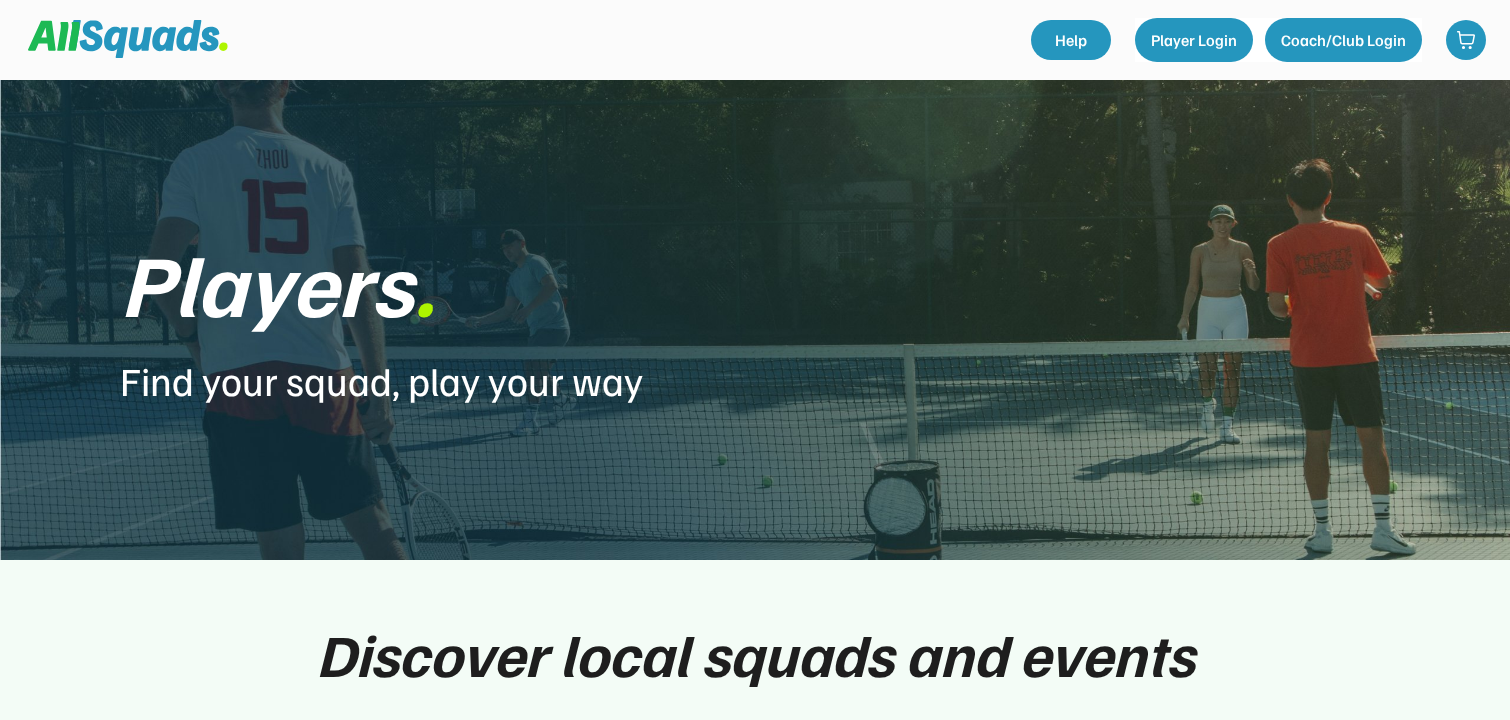 scroll, scrollTop: 0, scrollLeft: 0, axis: both 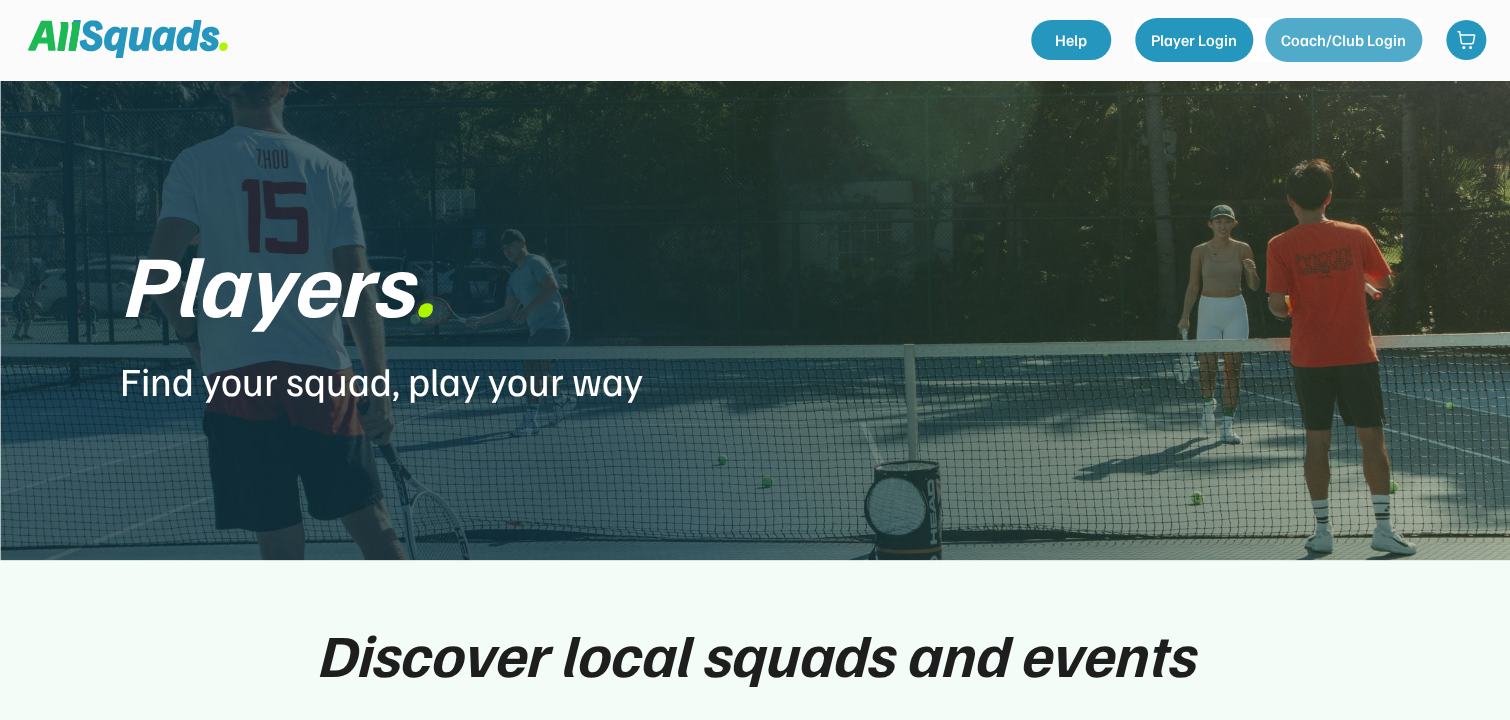 click on "Coach/Club Login" at bounding box center (1343, 40) 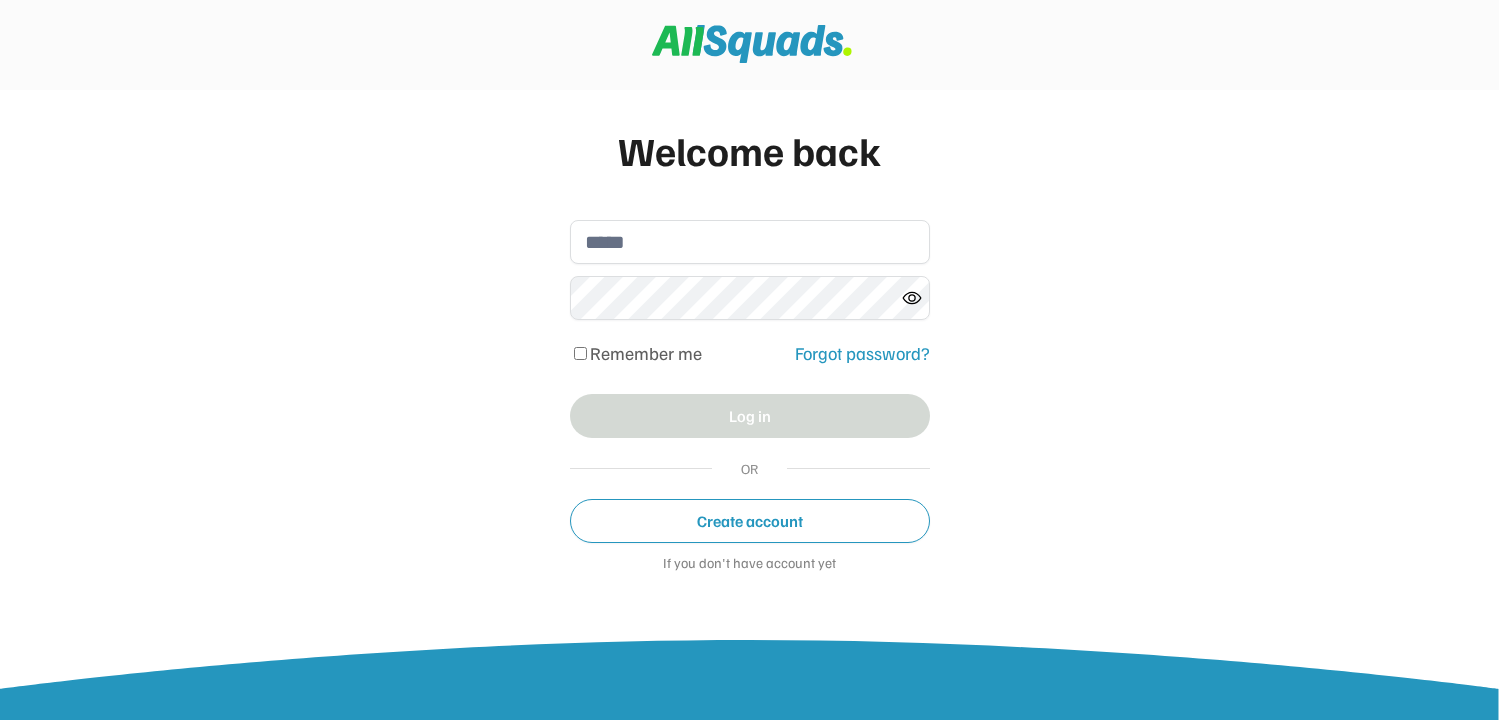 scroll, scrollTop: 0, scrollLeft: 0, axis: both 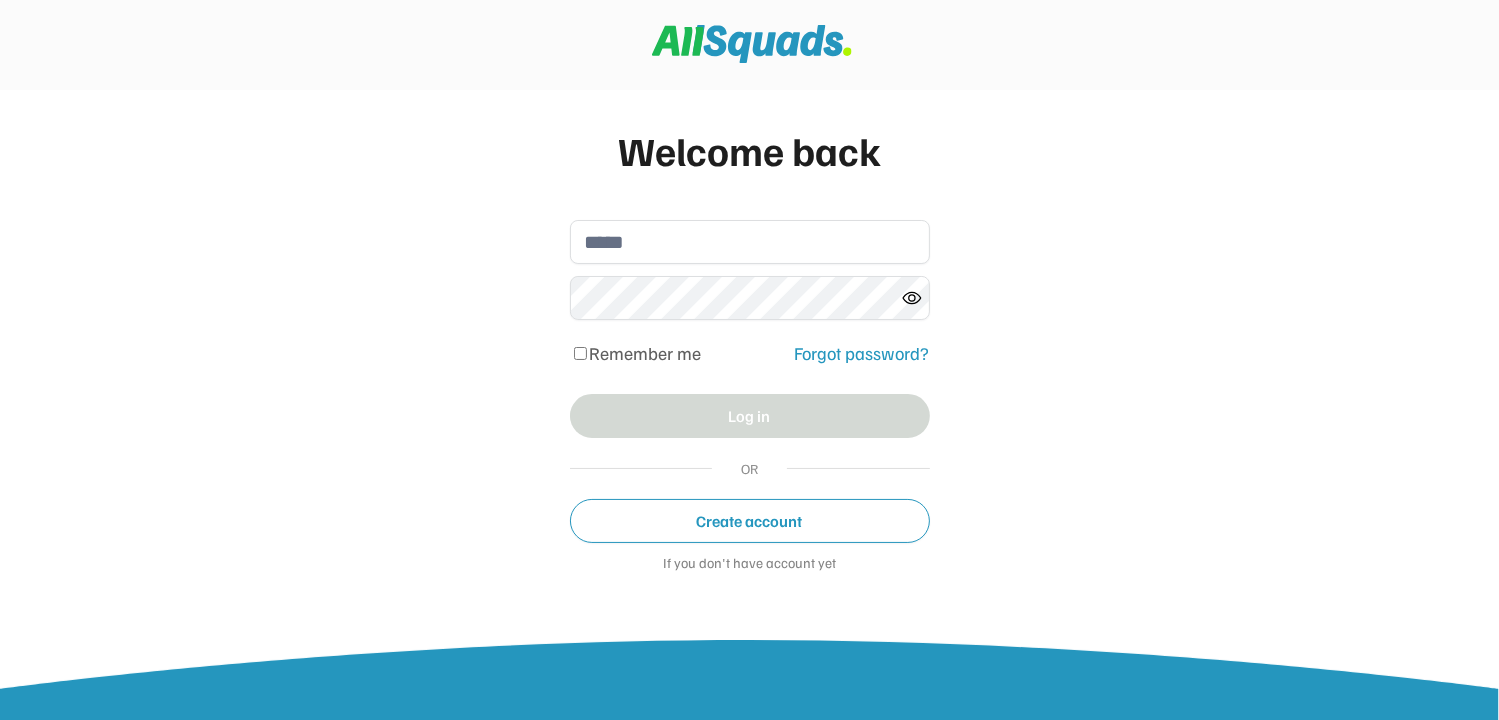 click at bounding box center (750, 242) 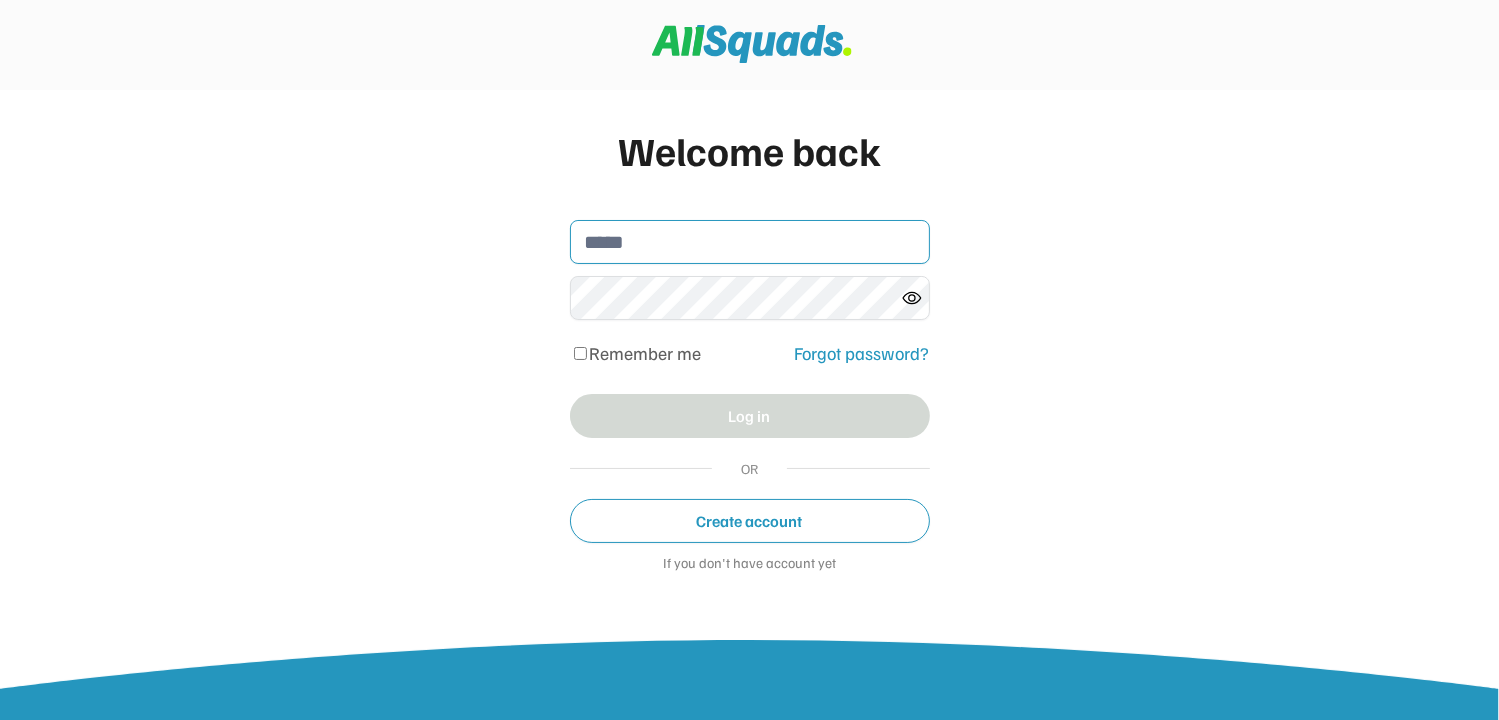 click at bounding box center (750, 242) 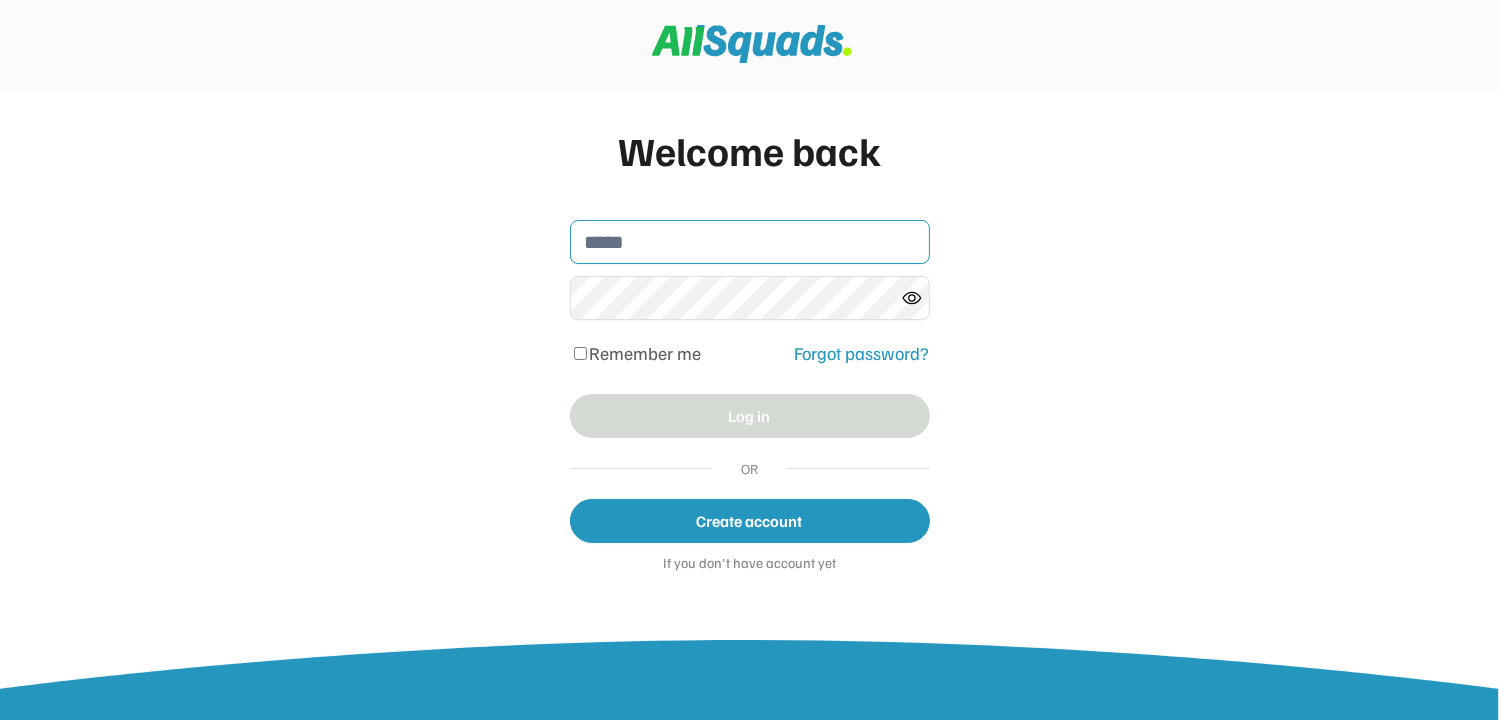 click on "Create account" at bounding box center (750, 521) 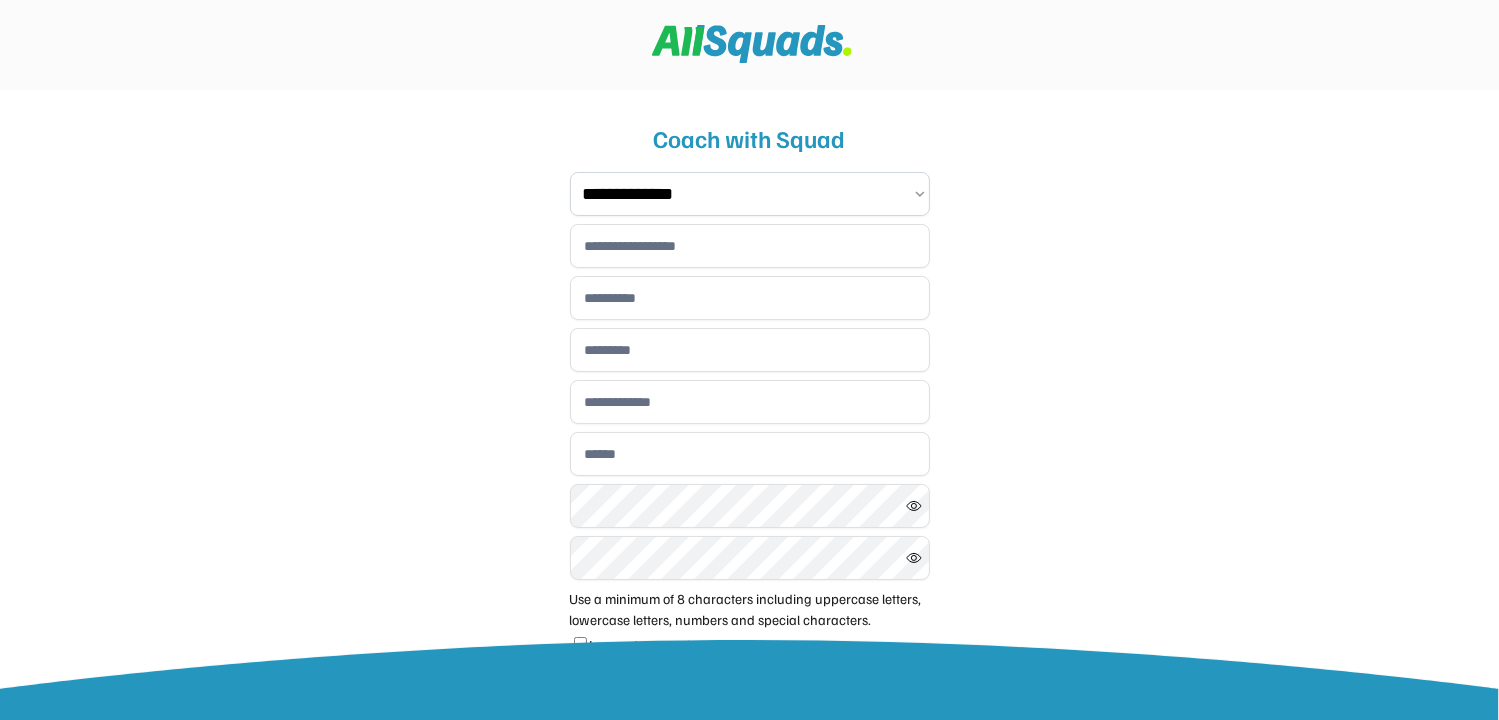 click at bounding box center [750, 246] 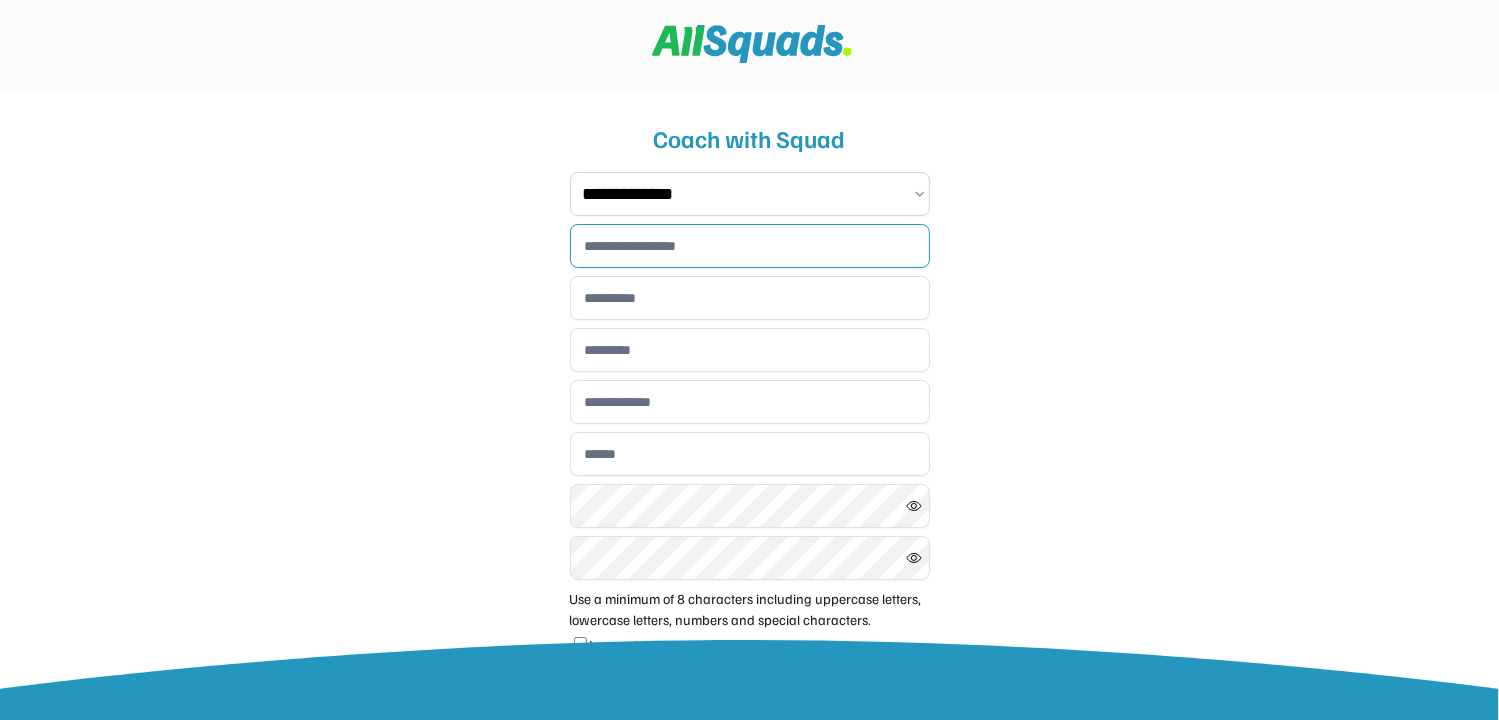 click at bounding box center [750, 246] 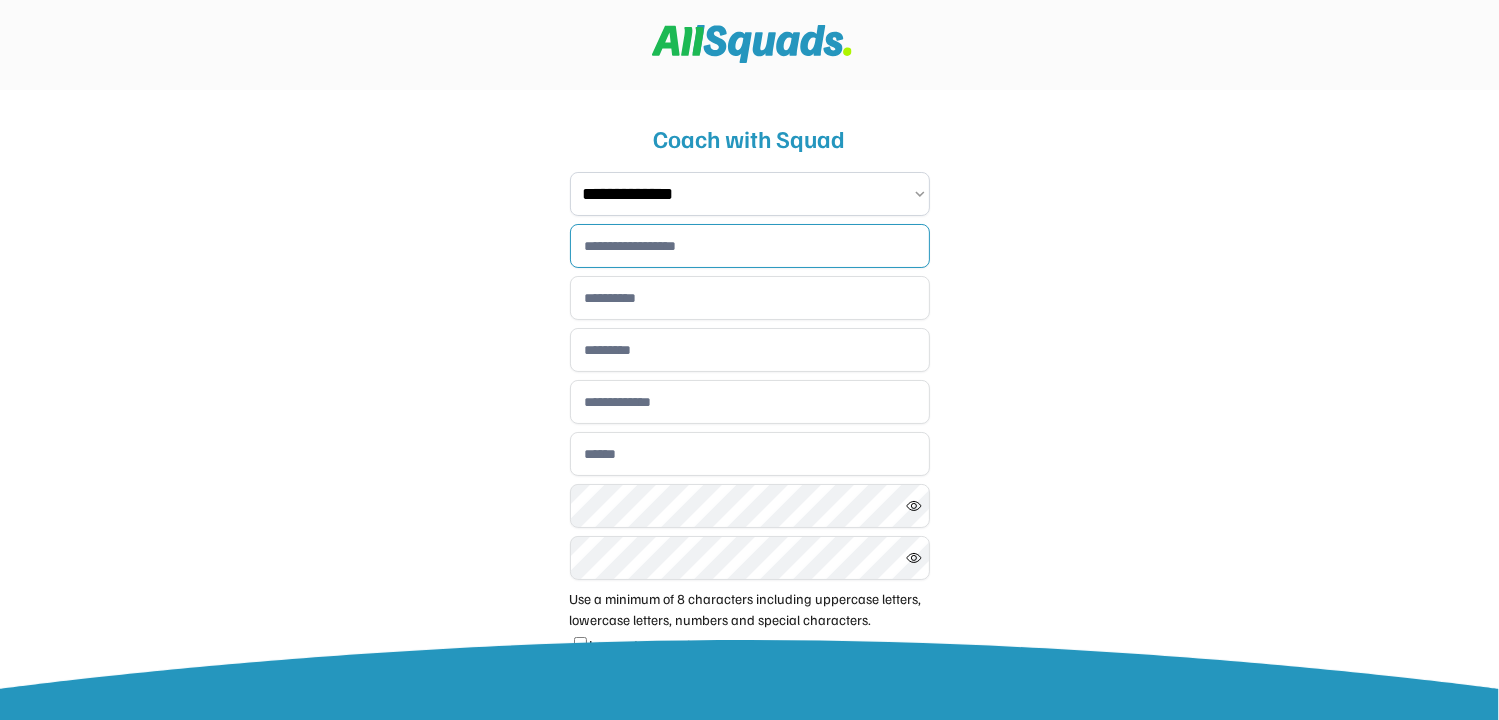 type on "**********" 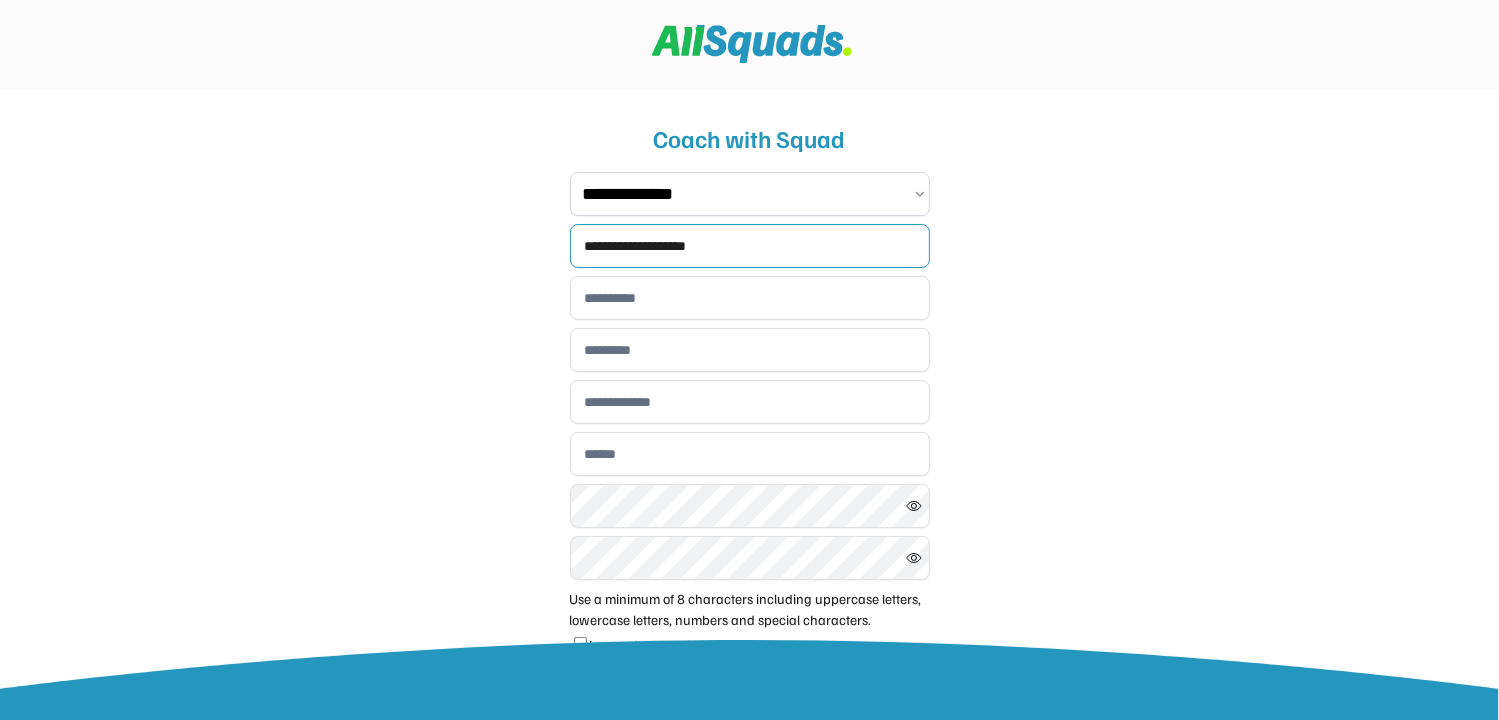 type on "*****" 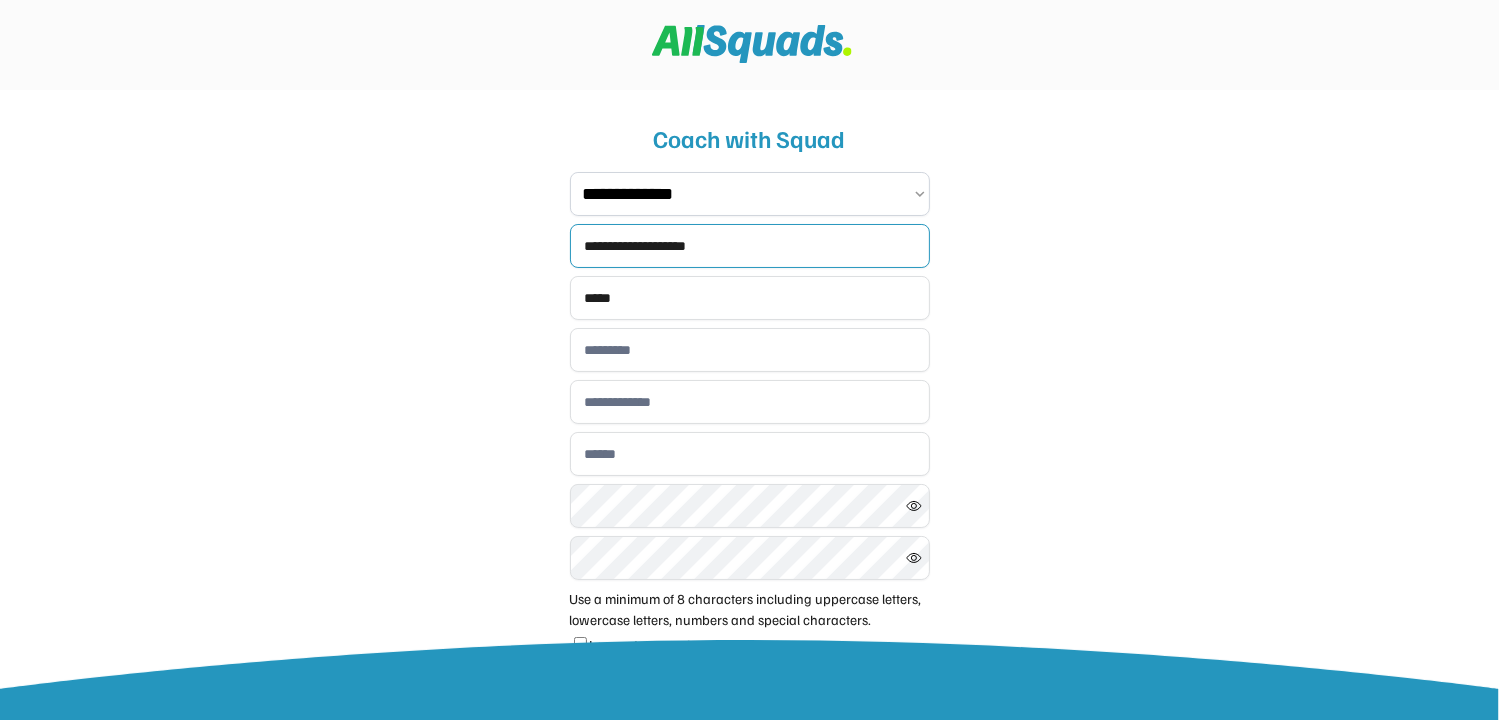 type on "*******" 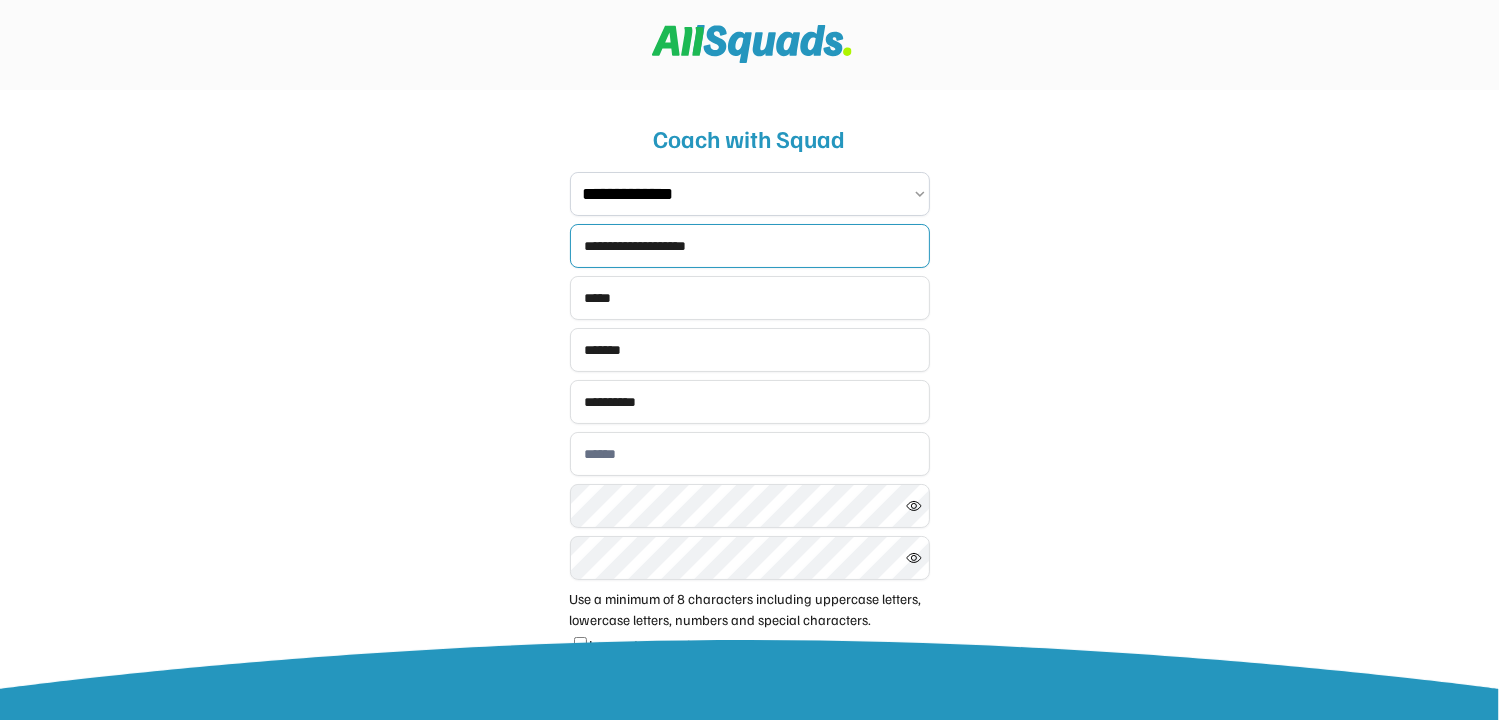 type on "**********" 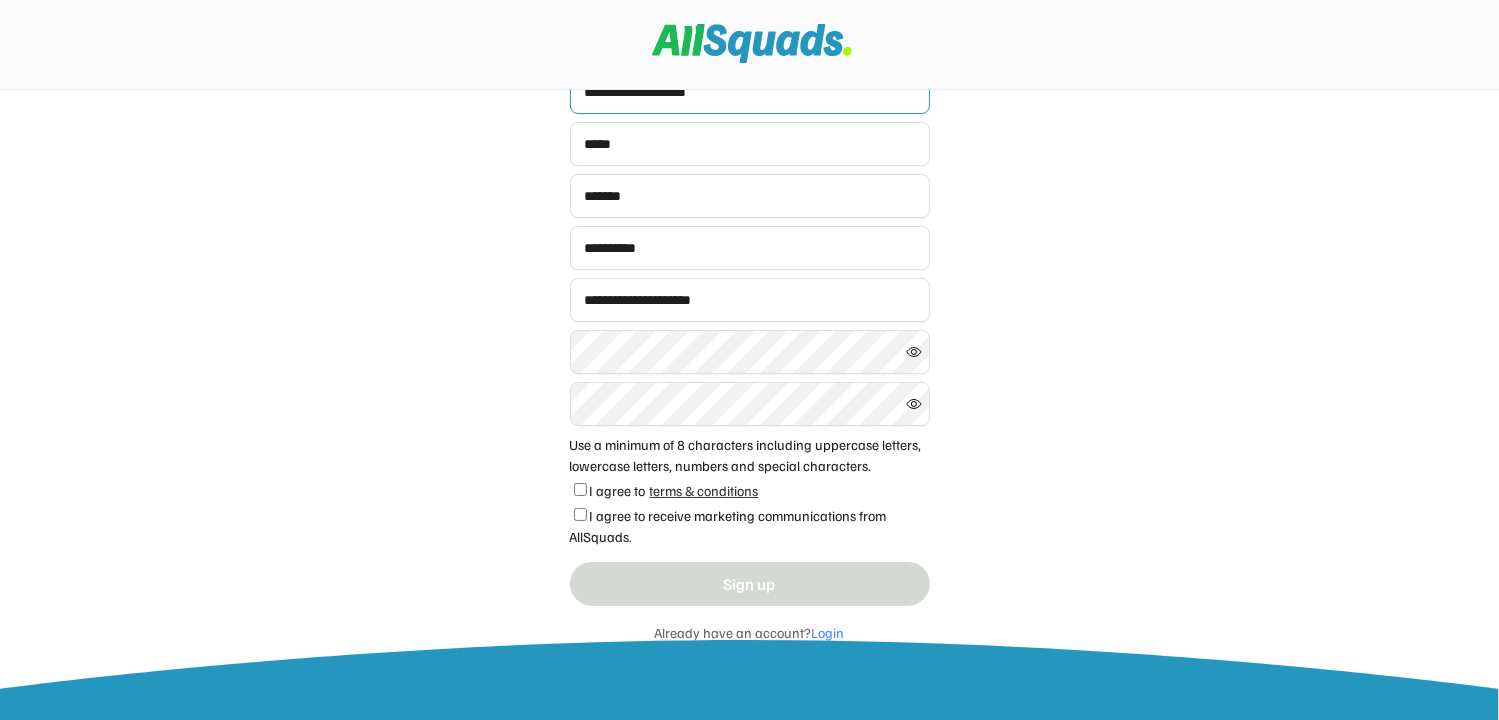 scroll, scrollTop: 200, scrollLeft: 0, axis: vertical 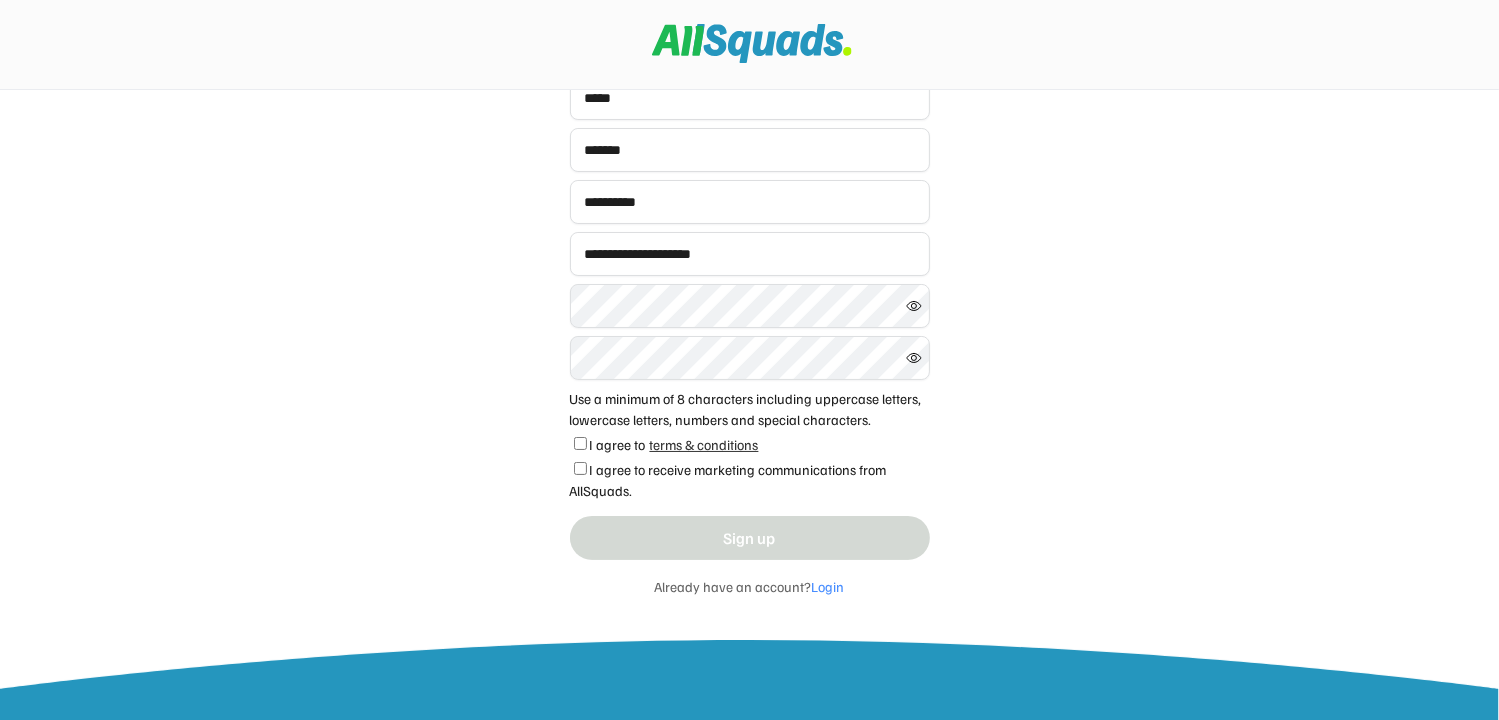 click on "terms & conditions" at bounding box center [704, 442] 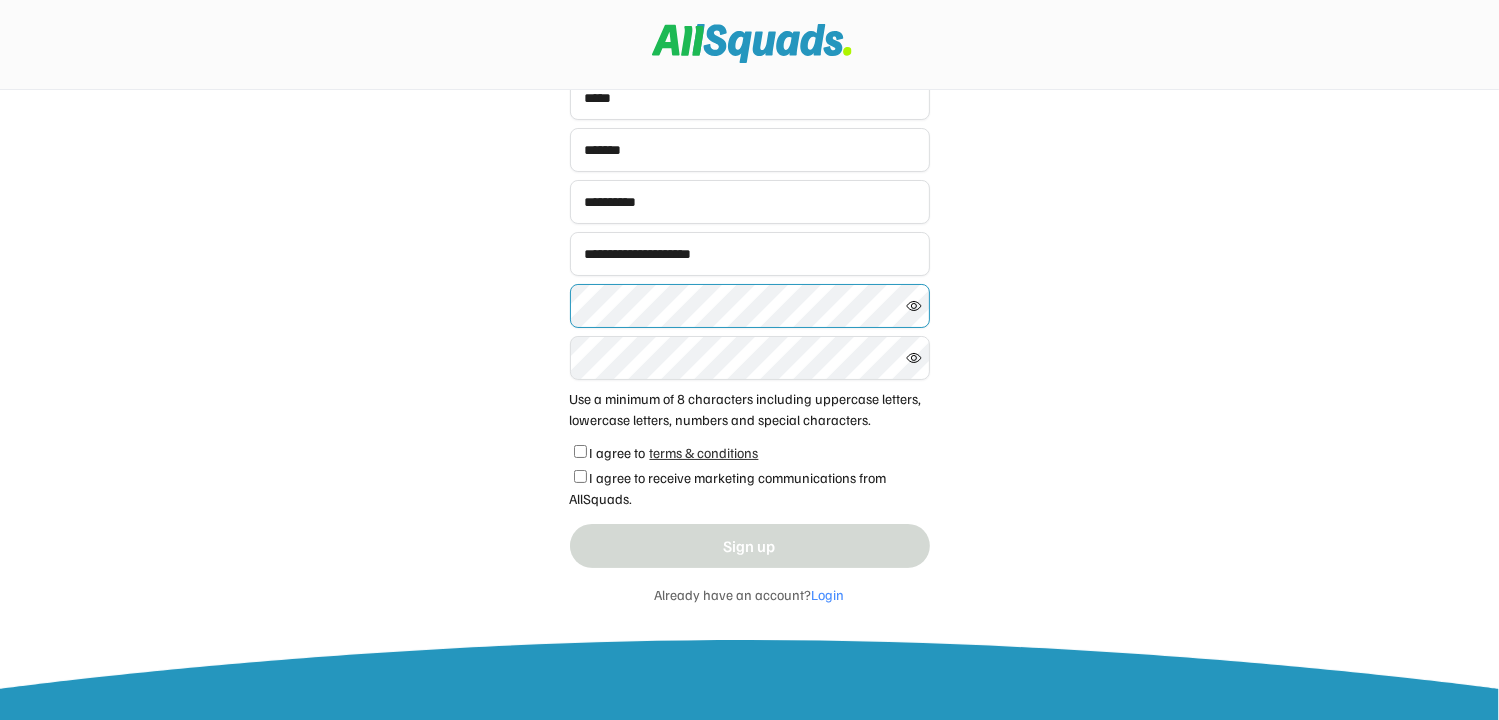 click 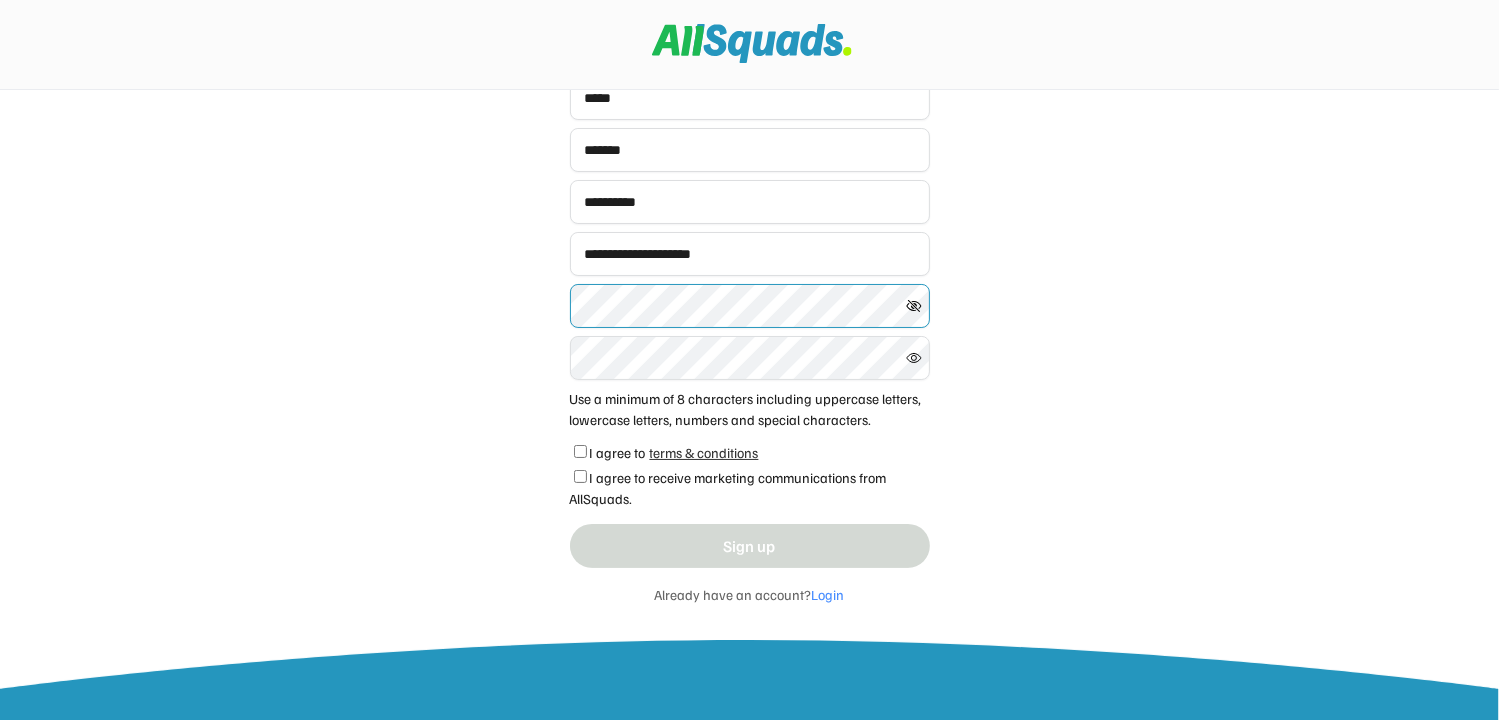 click on "**********" at bounding box center [749, 292] 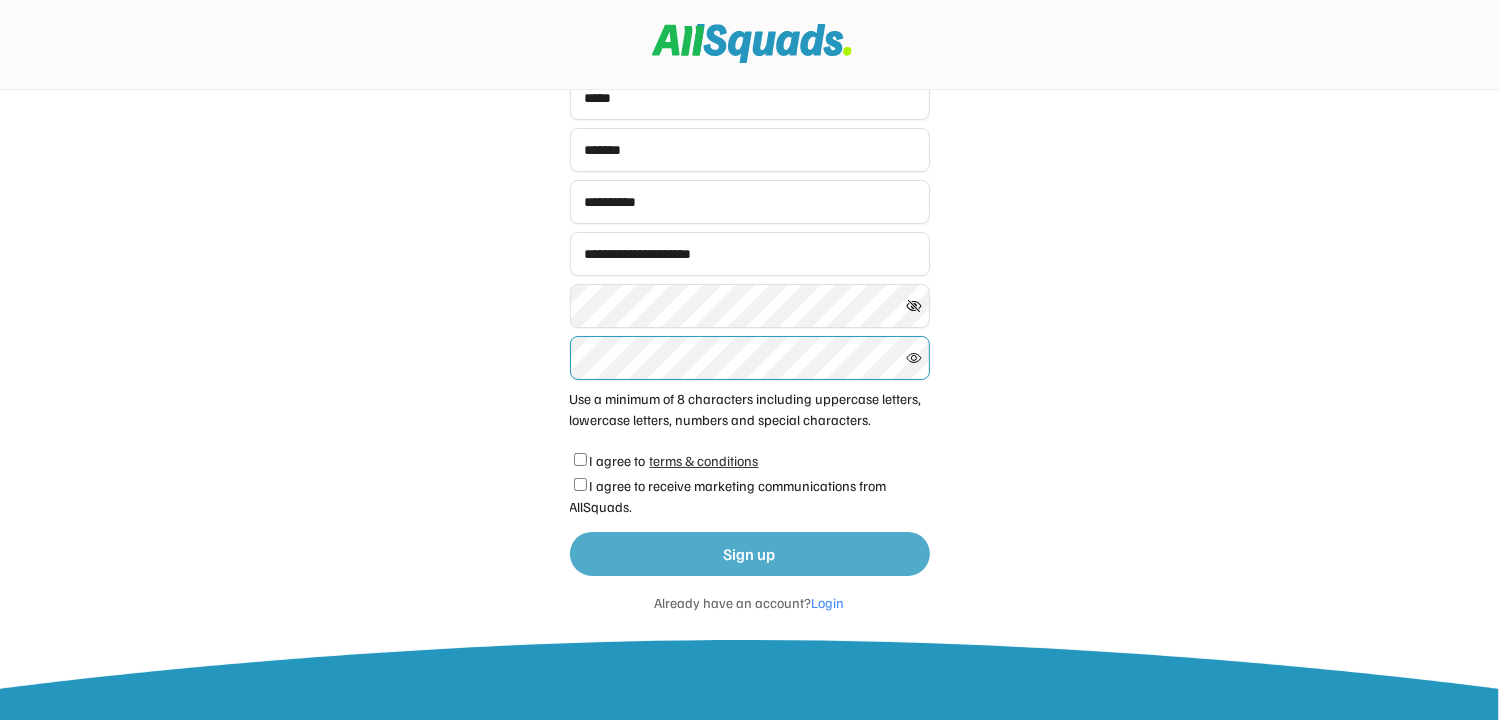 click on "Sign up" at bounding box center (750, 554) 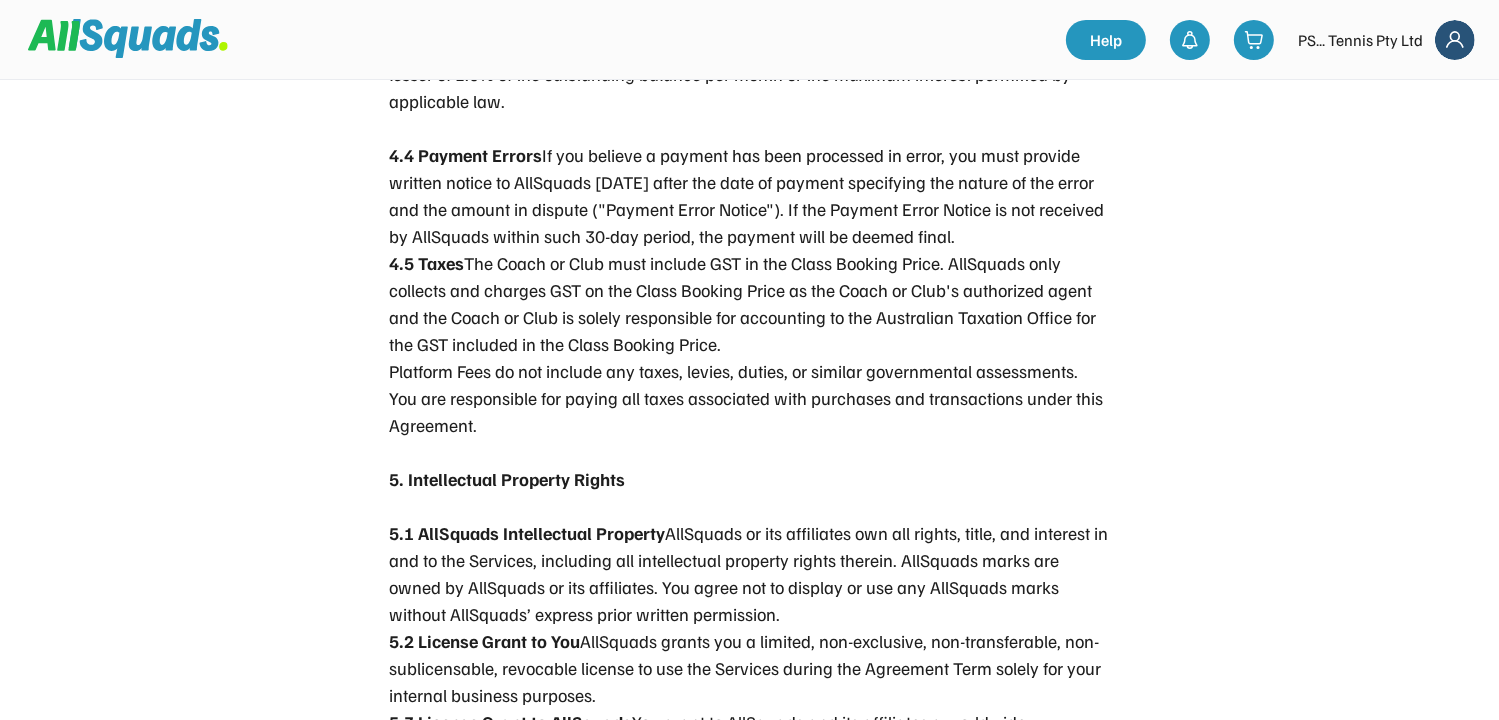 scroll, scrollTop: 4700, scrollLeft: 0, axis: vertical 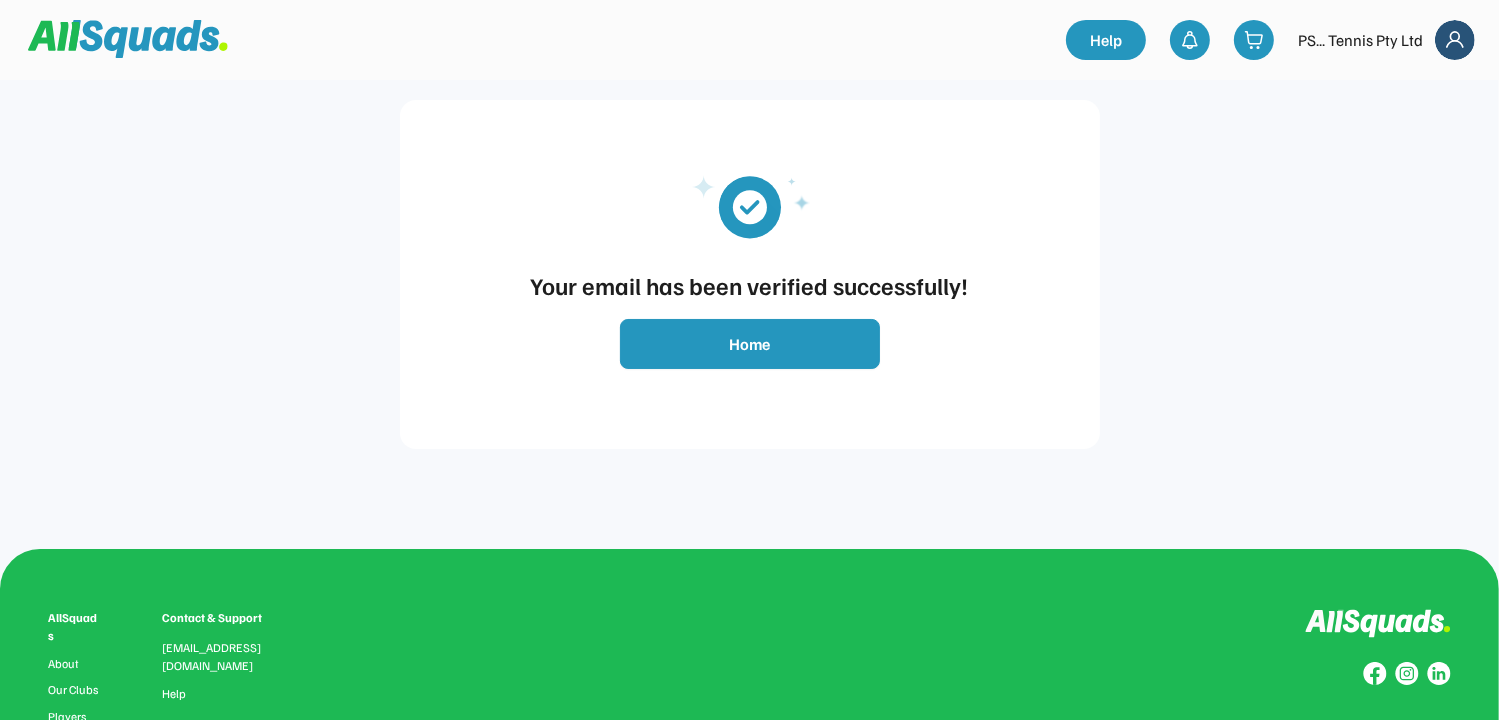 click on "Home" at bounding box center (750, 344) 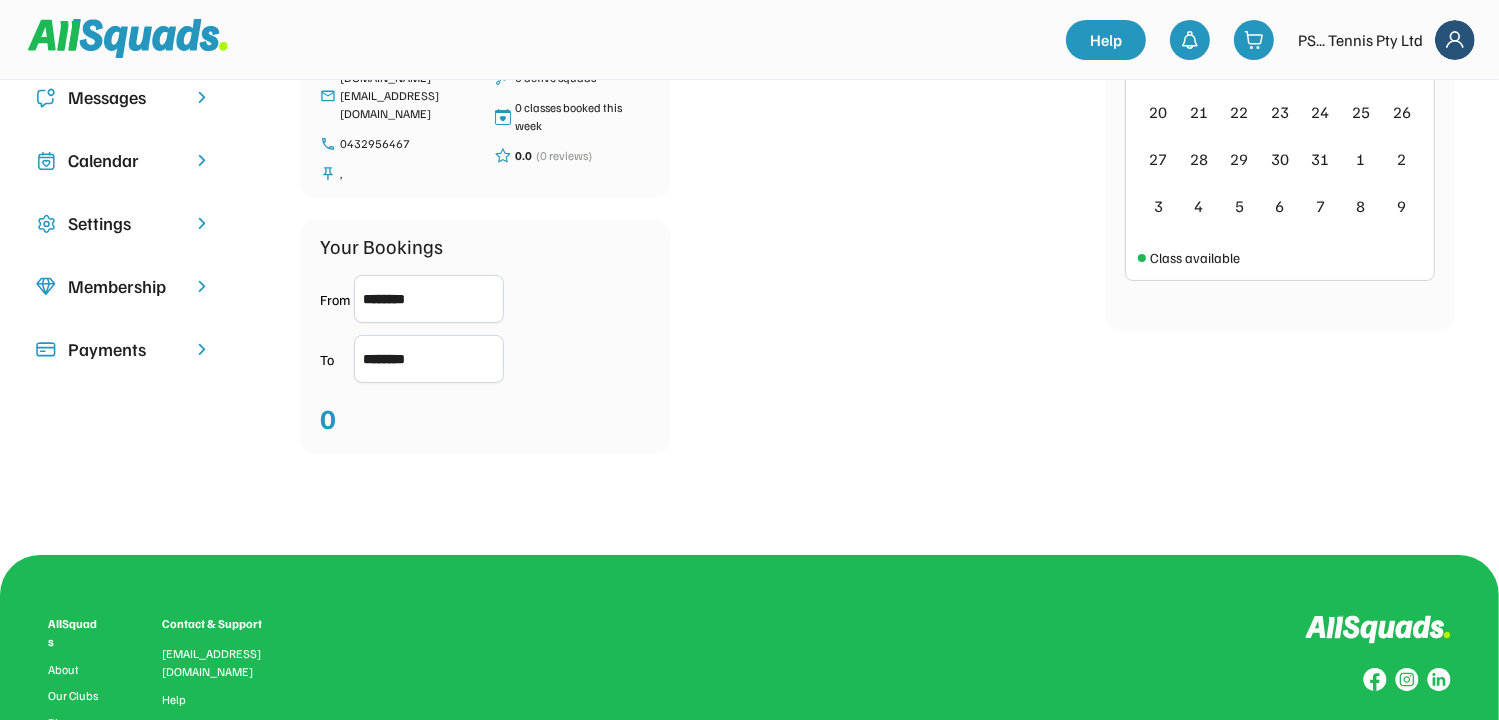 scroll, scrollTop: 300, scrollLeft: 0, axis: vertical 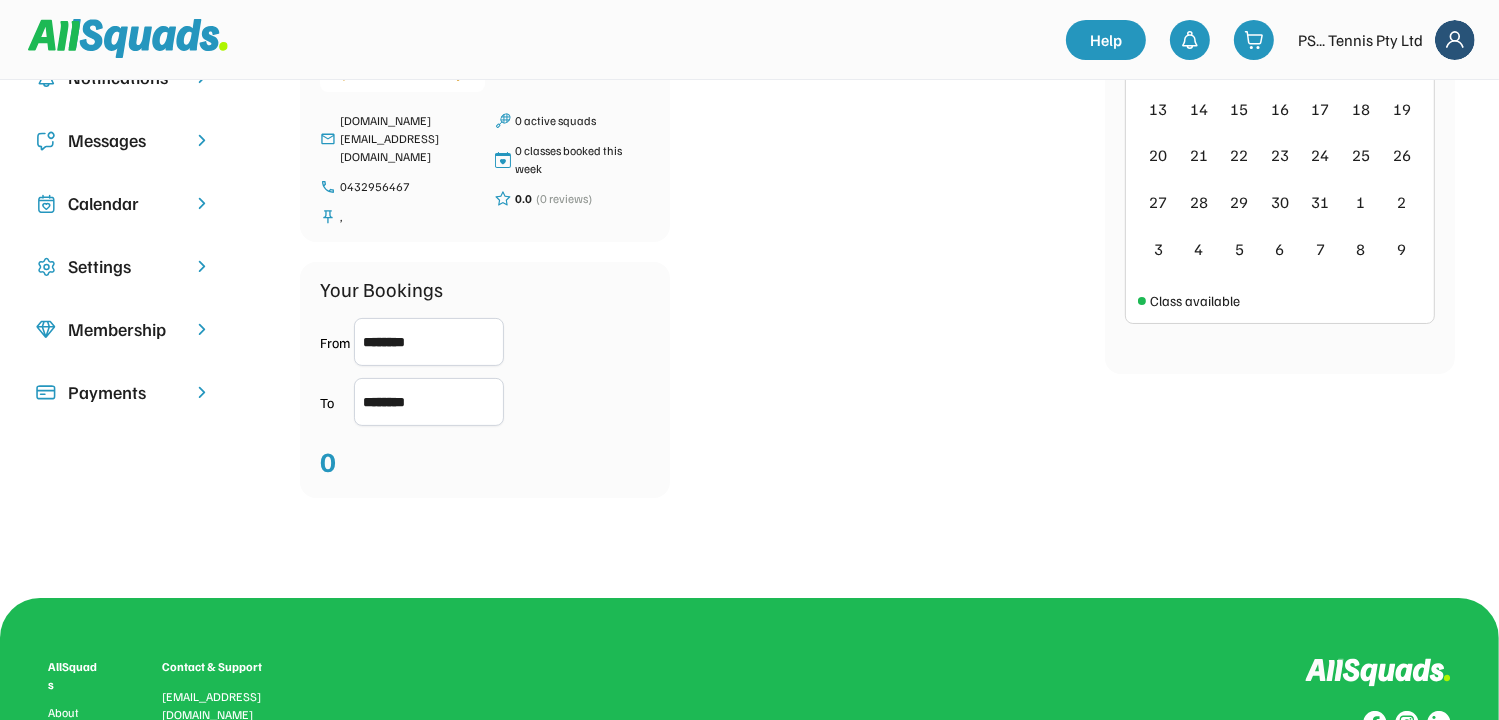 click on "Settings" at bounding box center [124, 266] 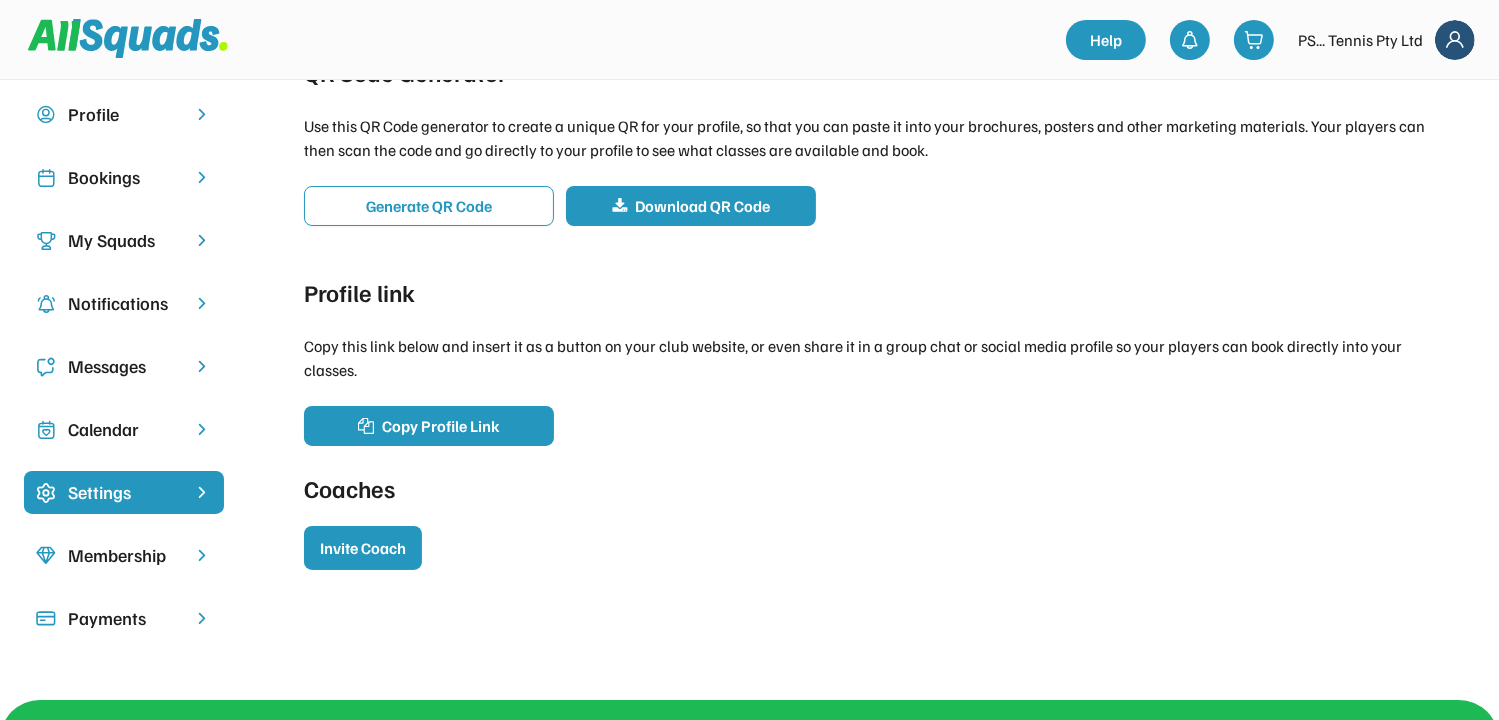 scroll, scrollTop: 0, scrollLeft: 0, axis: both 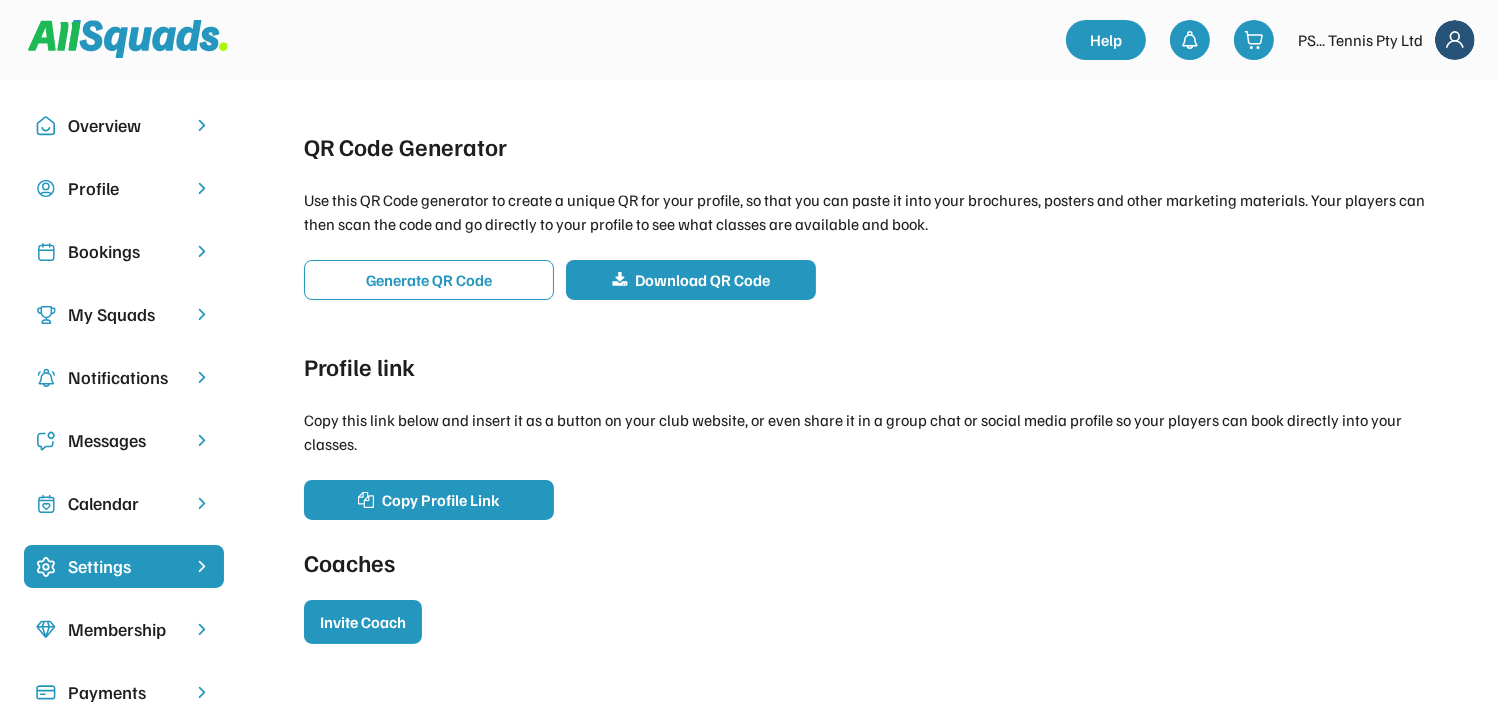 click on "Profile" at bounding box center (124, 188) 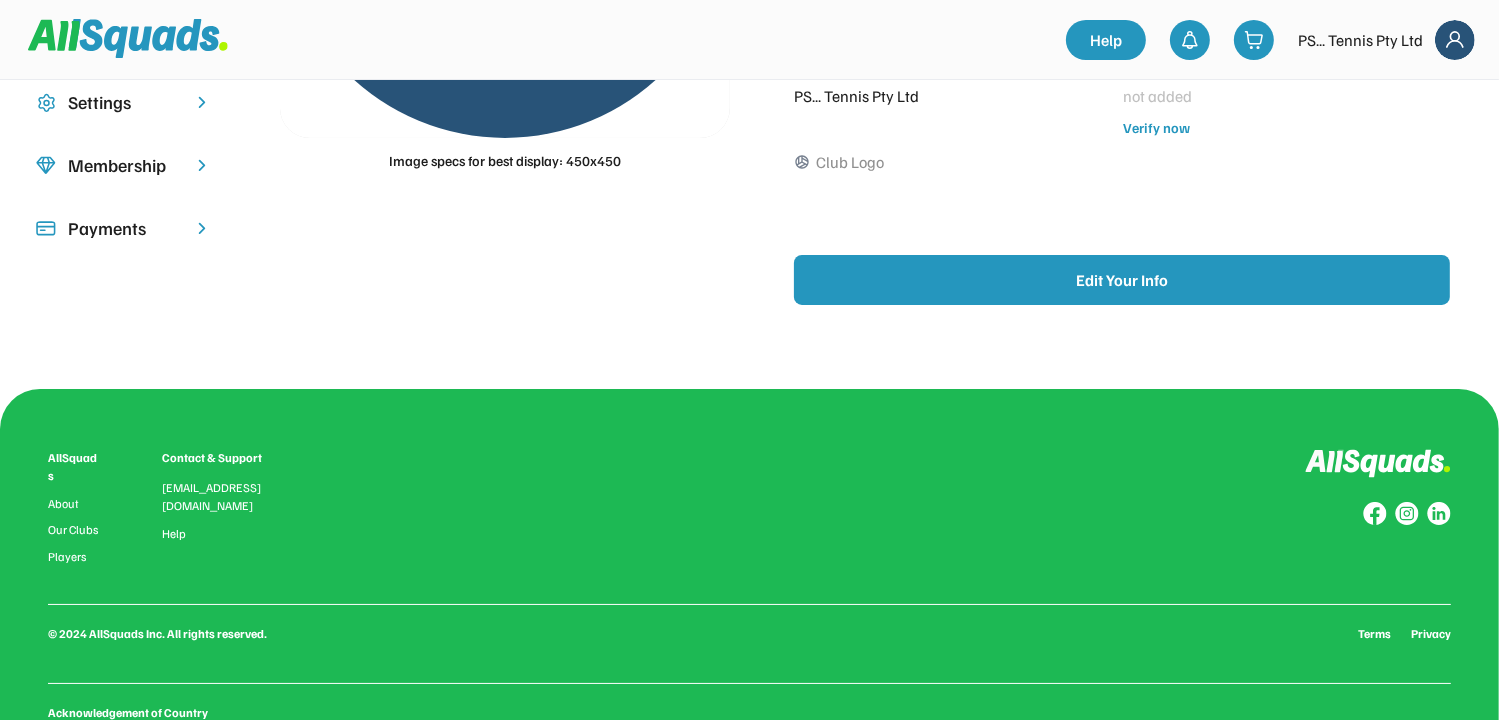 scroll, scrollTop: 532, scrollLeft: 0, axis: vertical 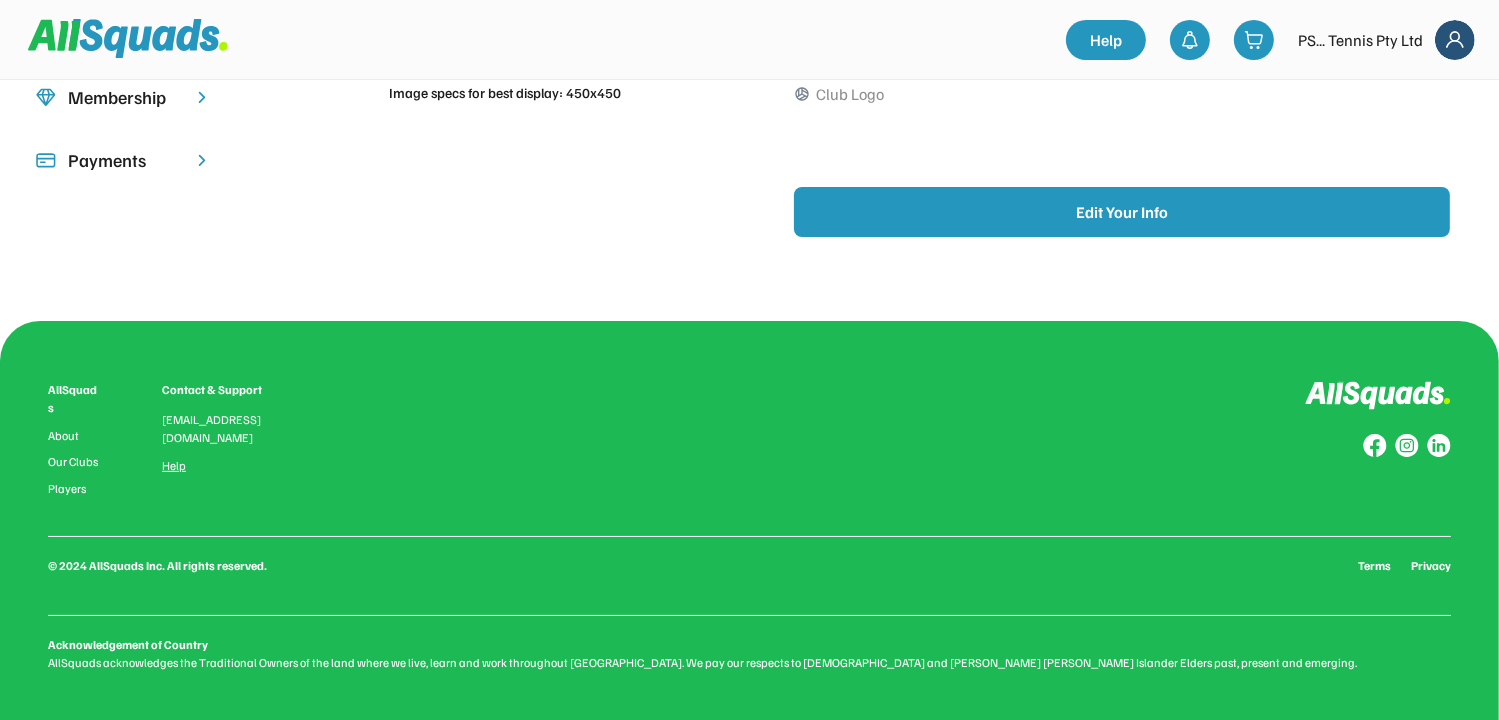 click on "Help" at bounding box center (174, 466) 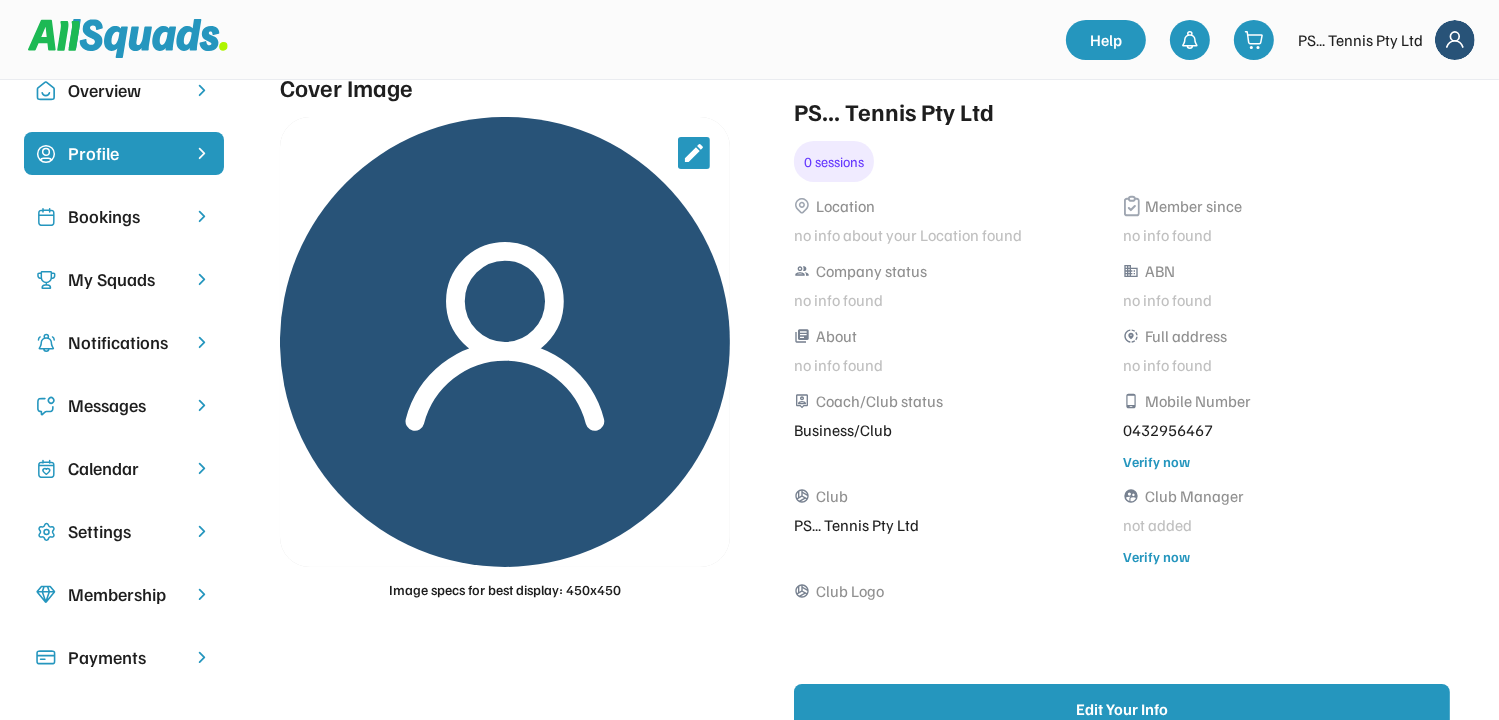 scroll, scrollTop: 32, scrollLeft: 0, axis: vertical 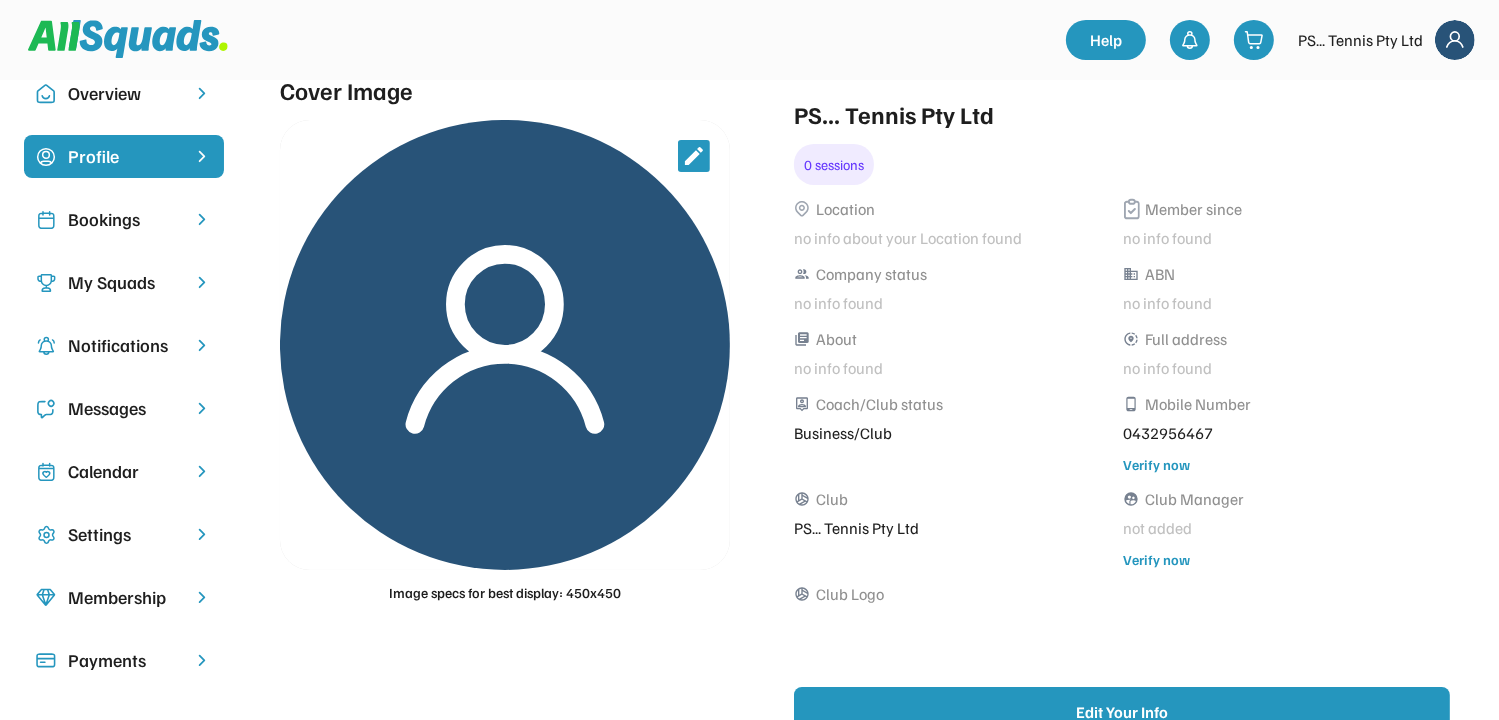 click on "Bookings" at bounding box center [124, 219] 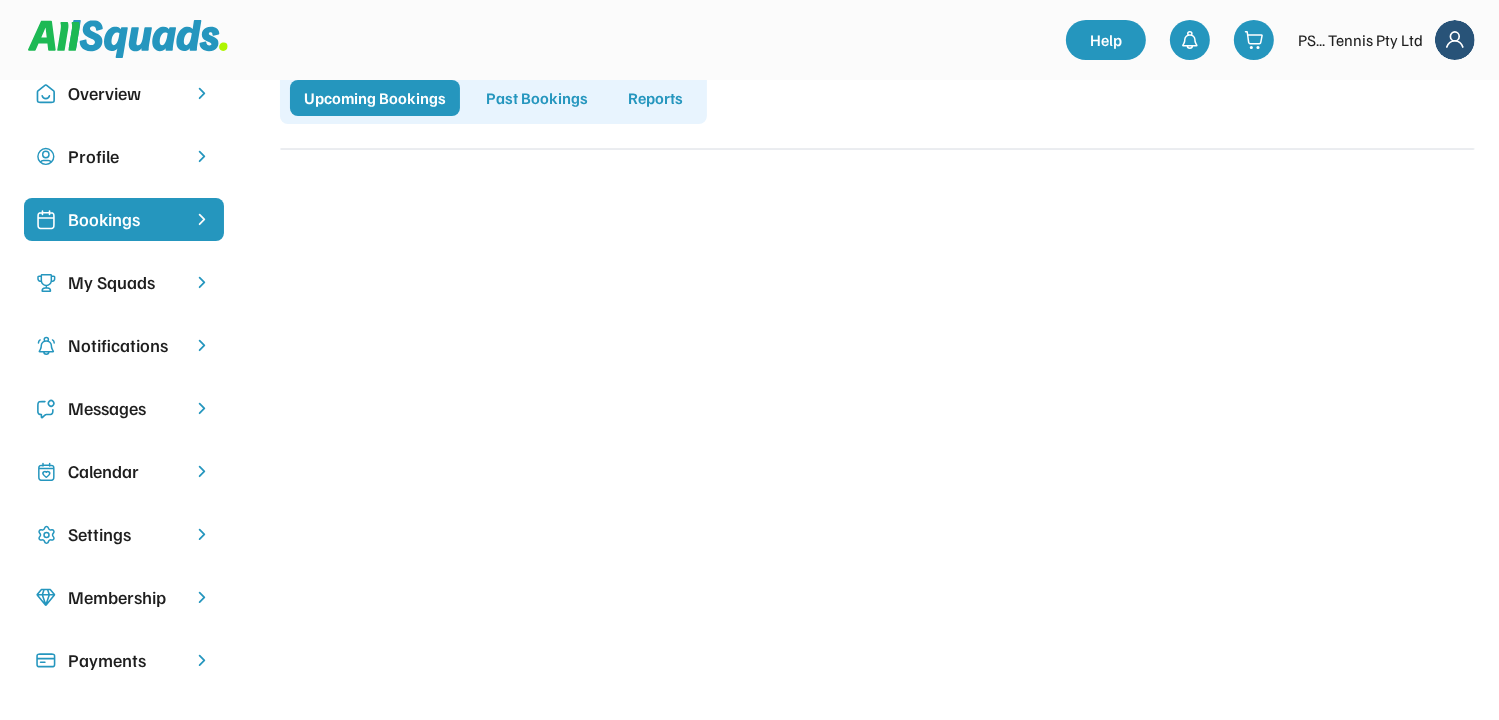 click on "My Squads" at bounding box center [124, 282] 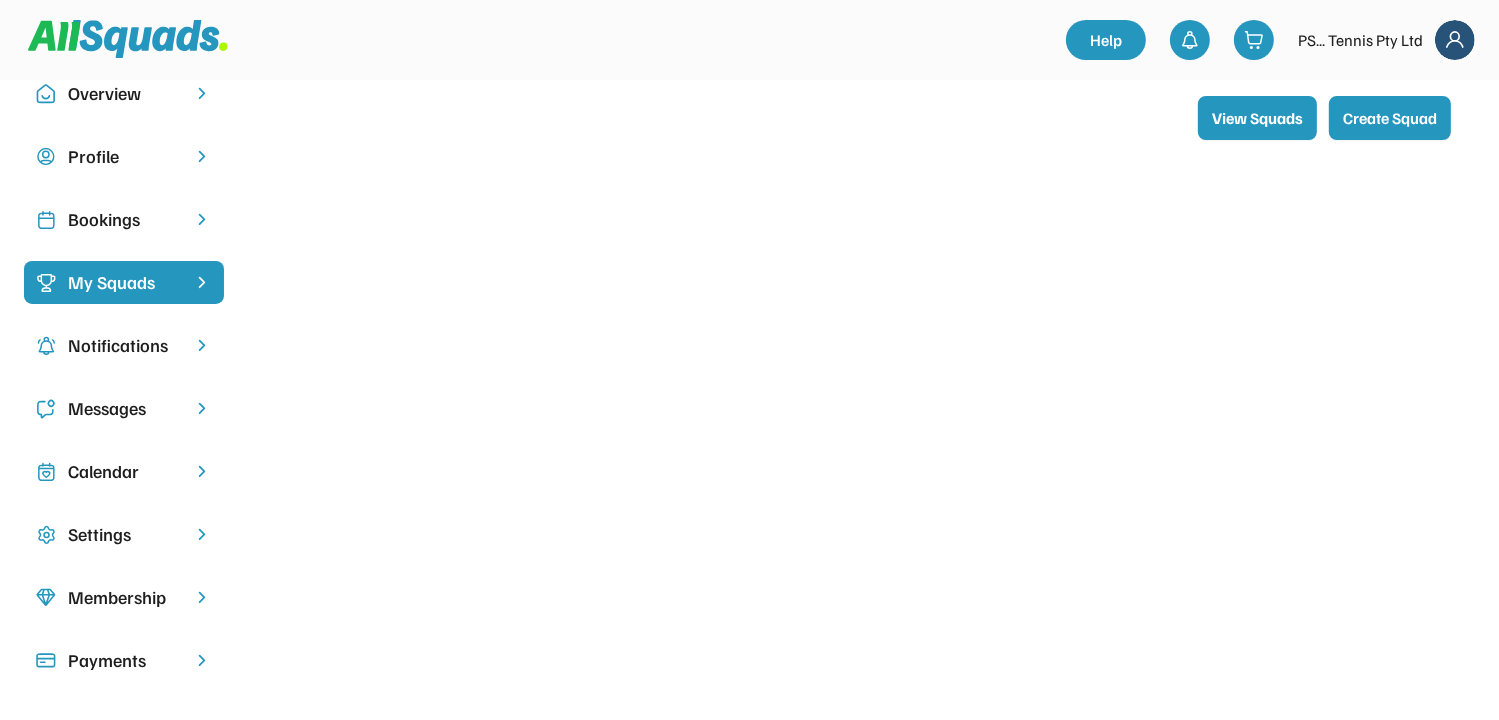 click on "Create Squad" at bounding box center [1390, 118] 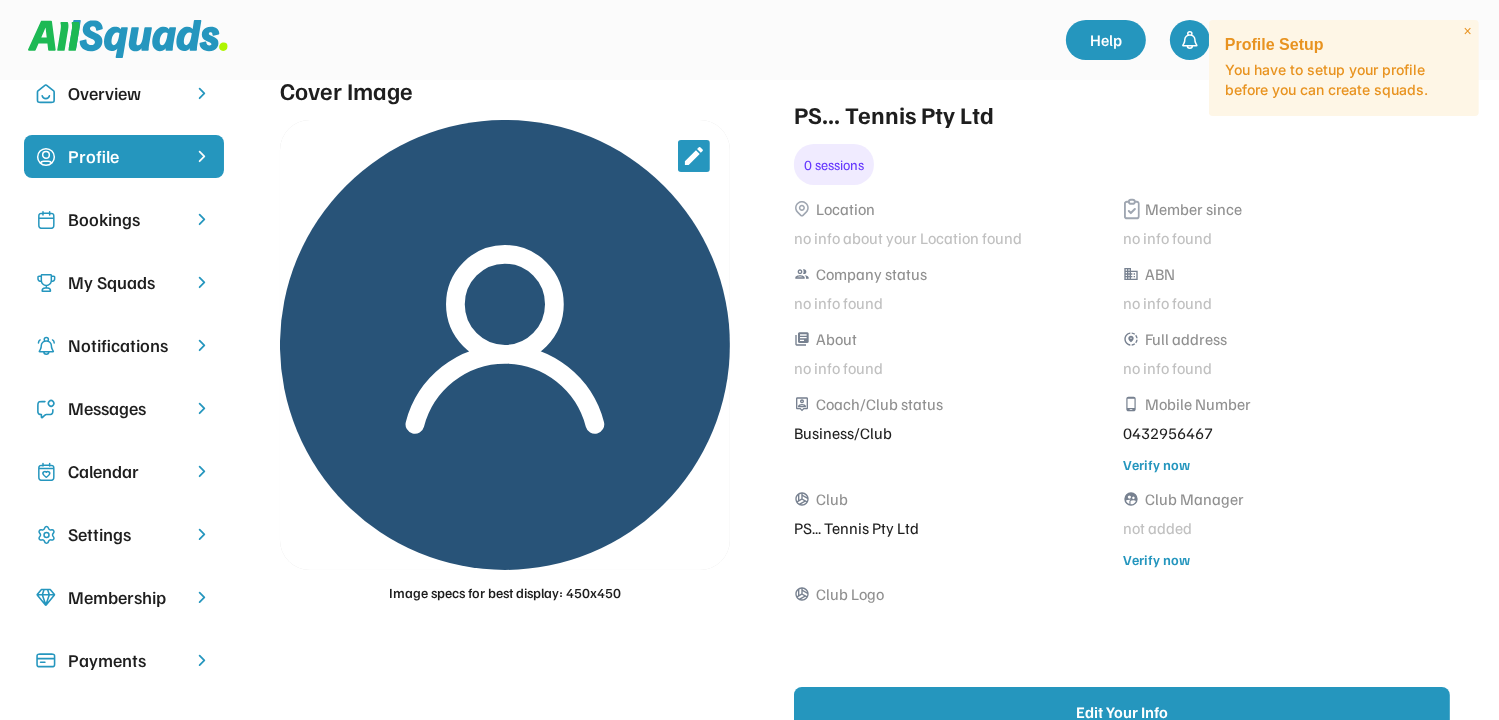 drag, startPoint x: 1441, startPoint y: 41, endPoint x: 1431, endPoint y: 46, distance: 11.18034 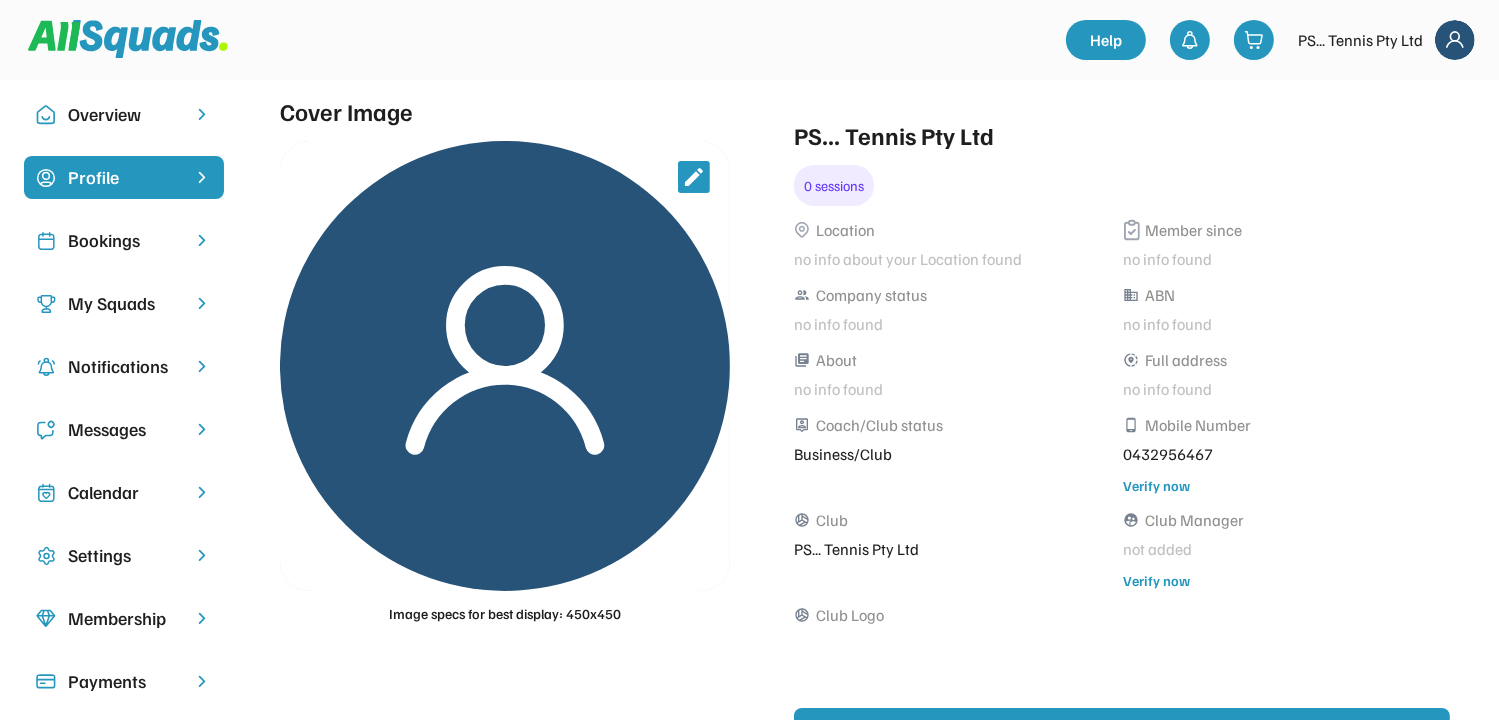 scroll, scrollTop: 0, scrollLeft: 0, axis: both 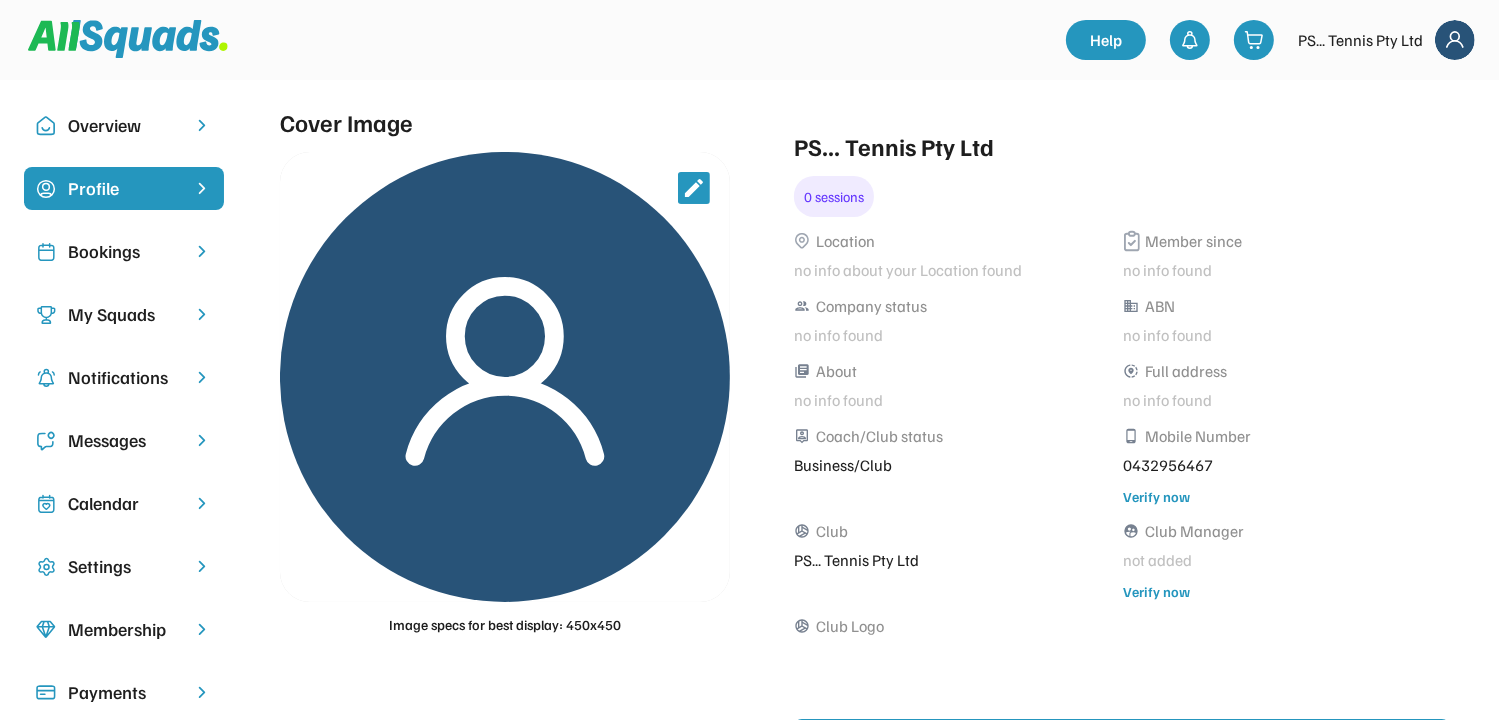 click on "Overview" at bounding box center [124, 125] 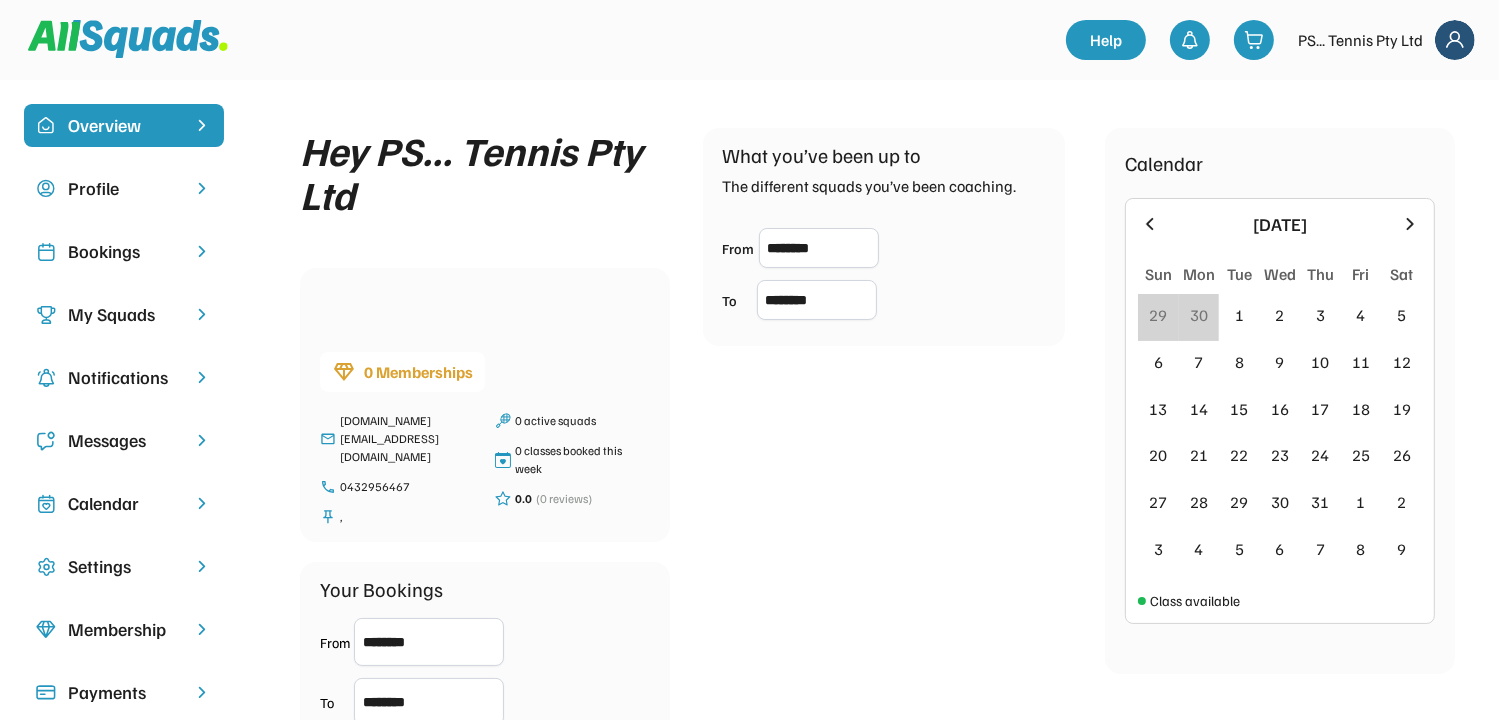 click at bounding box center [1455, 40] 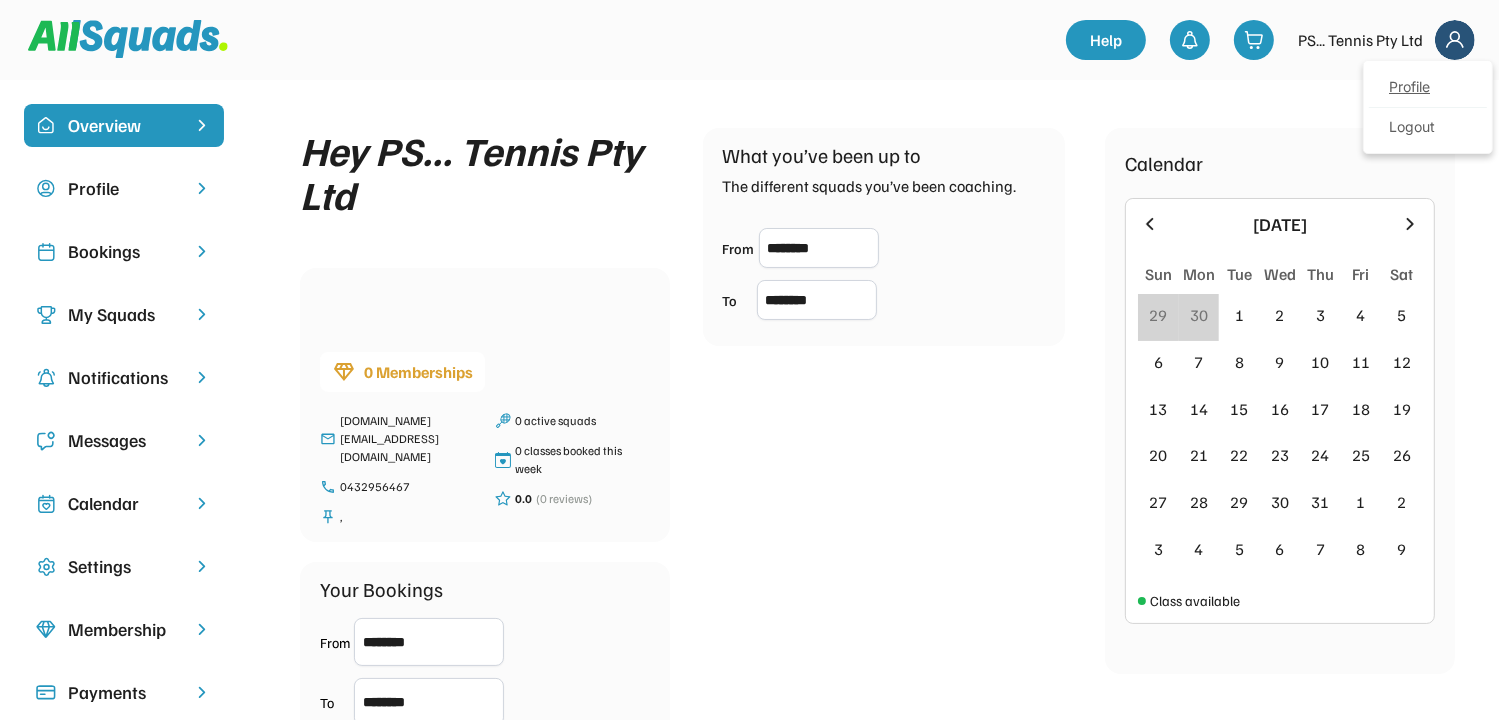 click on "Profile" at bounding box center (1428, 88) 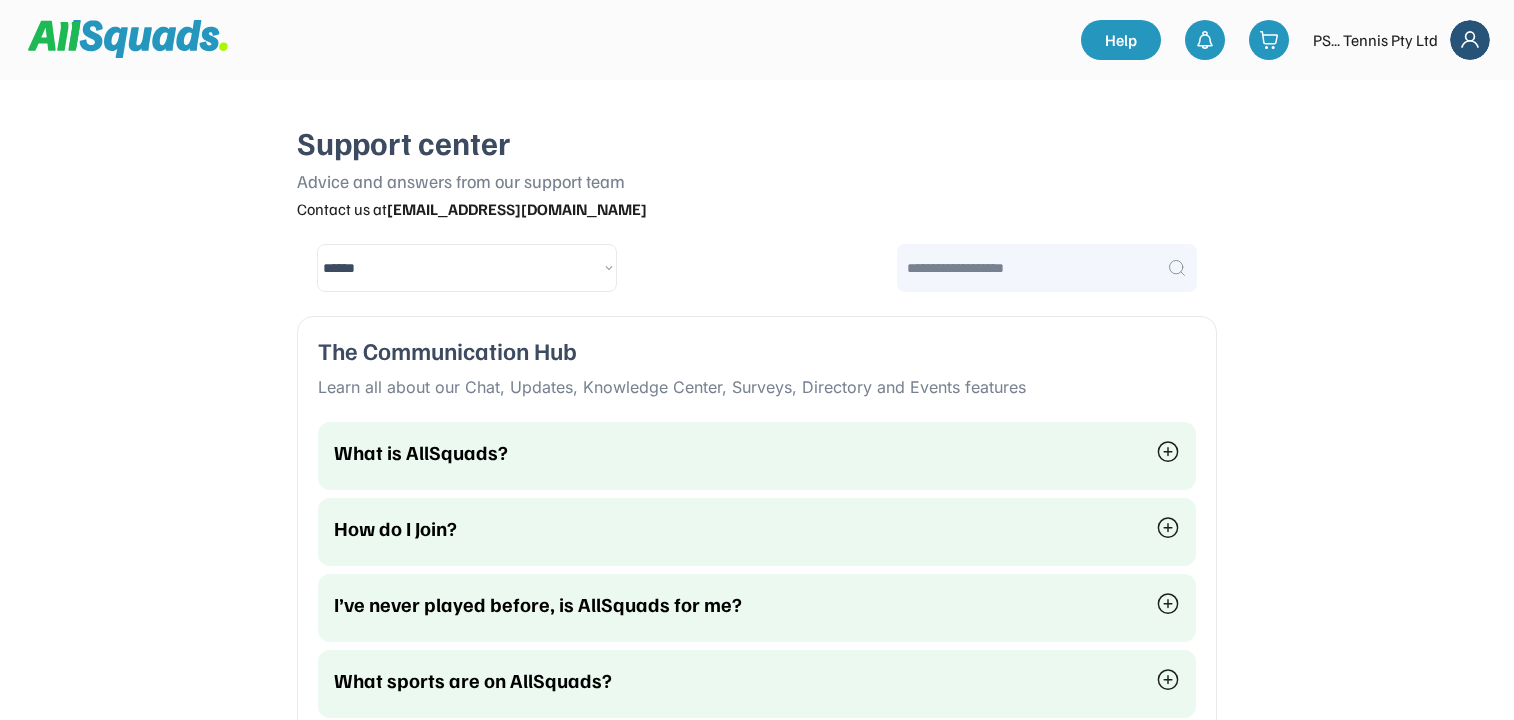select on "********" 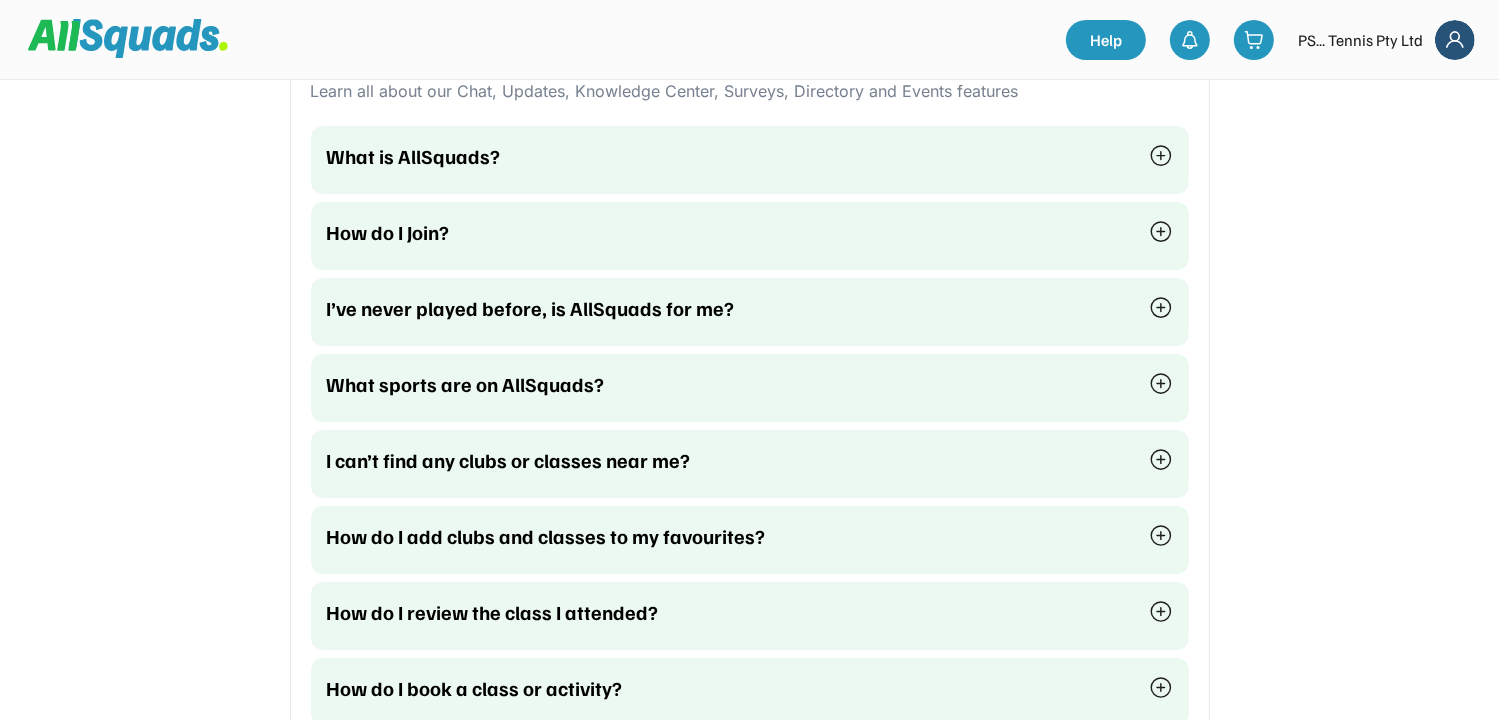 scroll, scrollTop: 300, scrollLeft: 0, axis: vertical 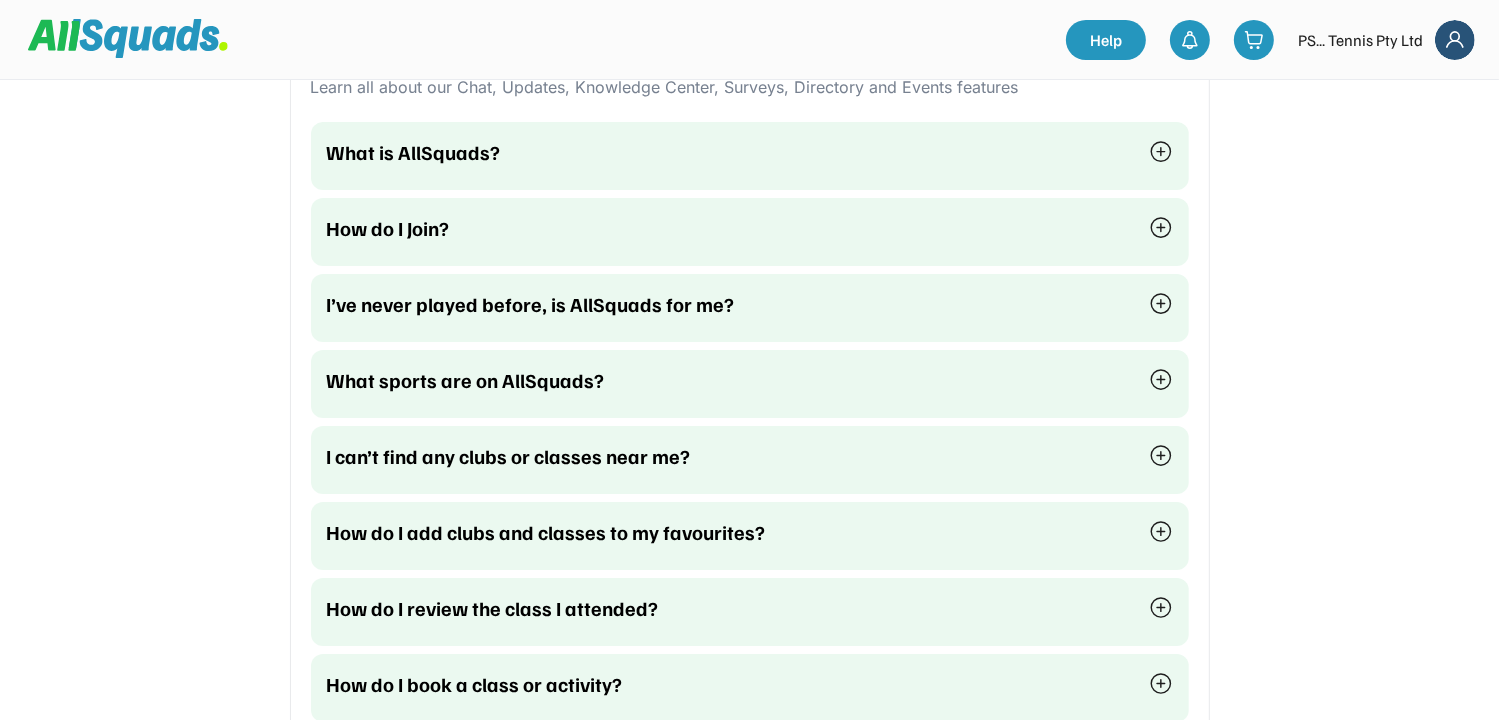 click on "I’ve never played before, is AllSquads for me?" at bounding box center [726, 304] 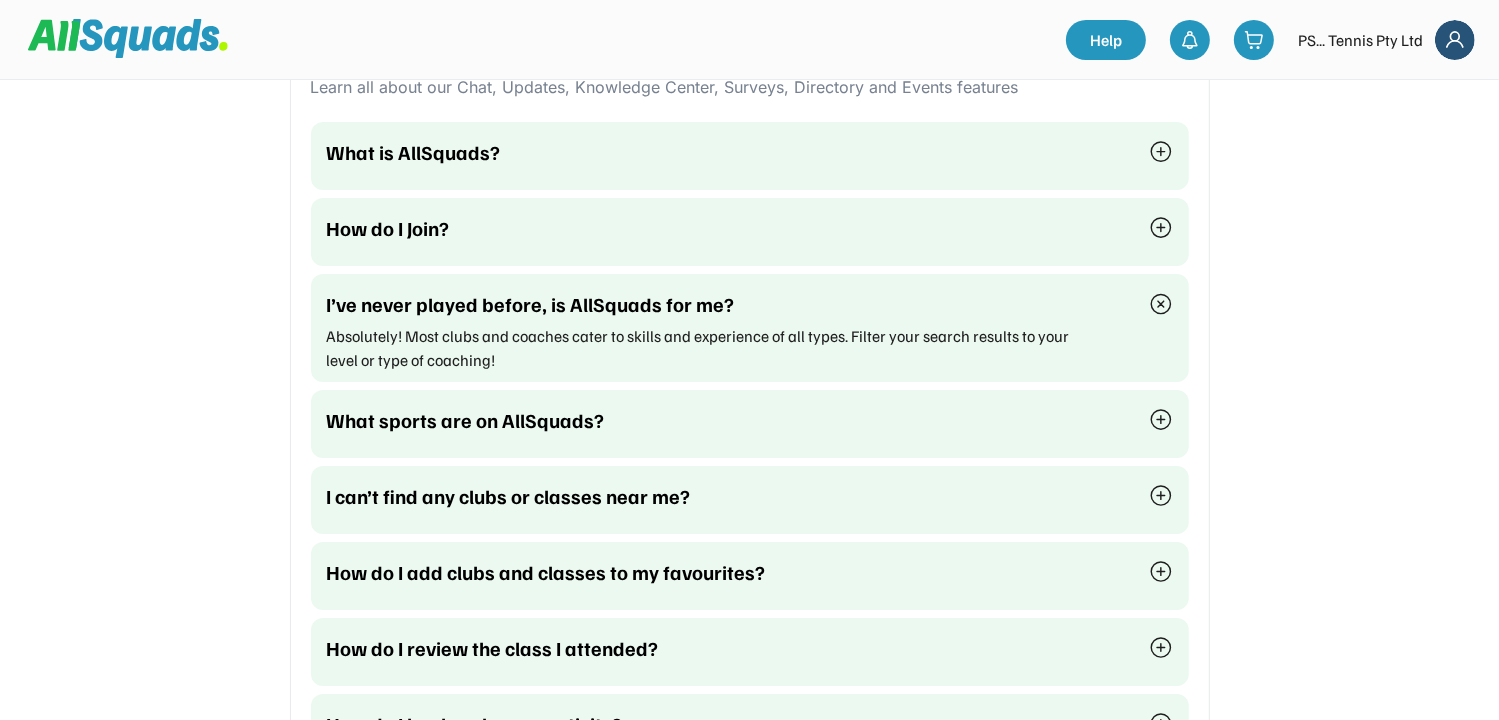 click on "I’ve never played before, is AllSquads for me?" at bounding box center (726, 304) 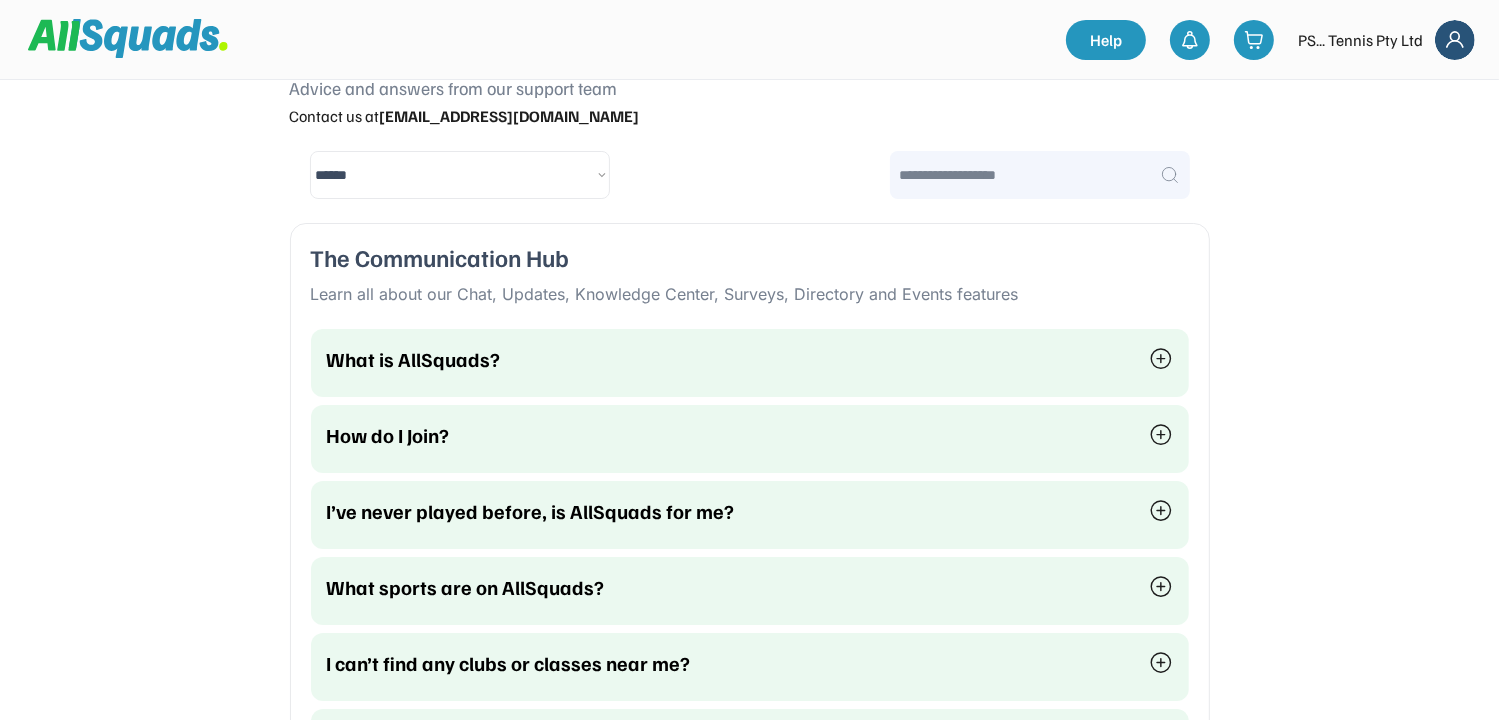 scroll, scrollTop: 0, scrollLeft: 0, axis: both 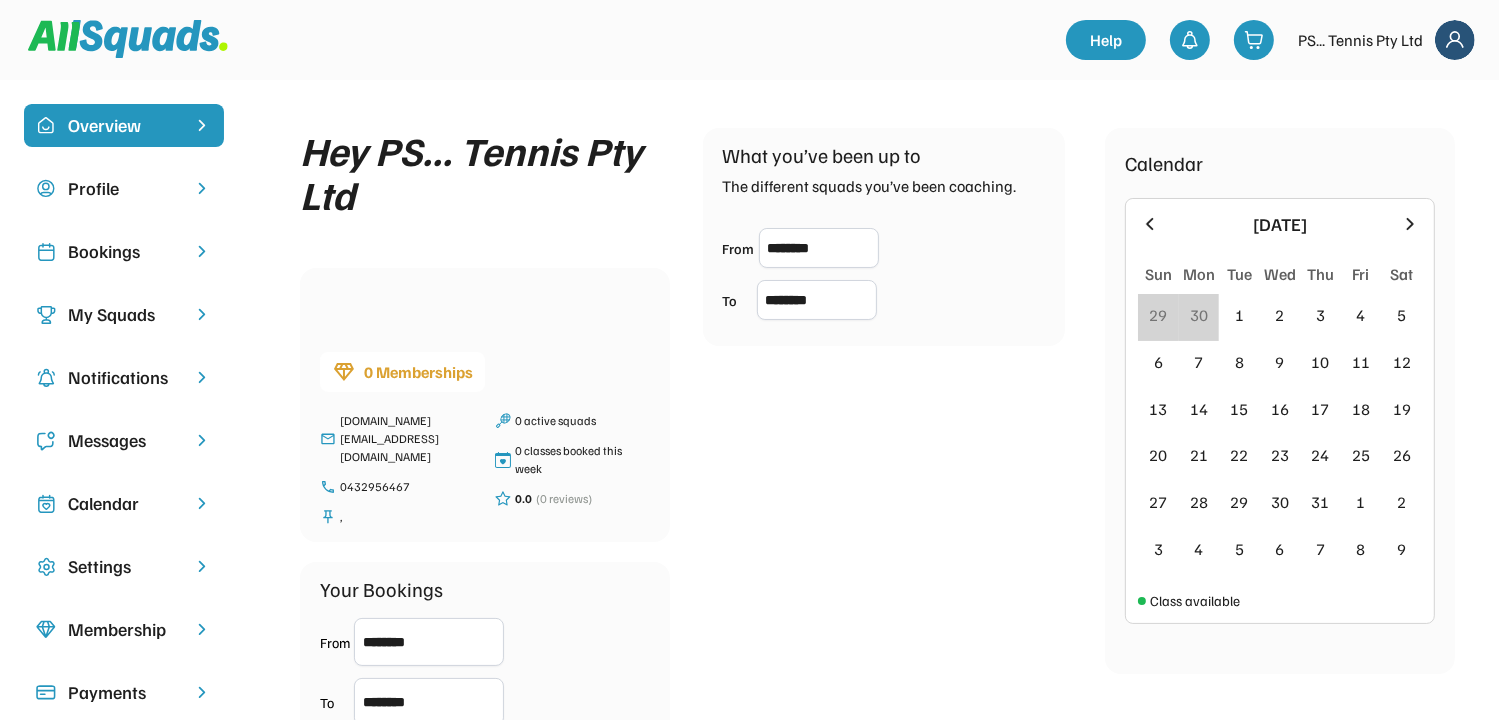 click on "Bookings" at bounding box center [124, 251] 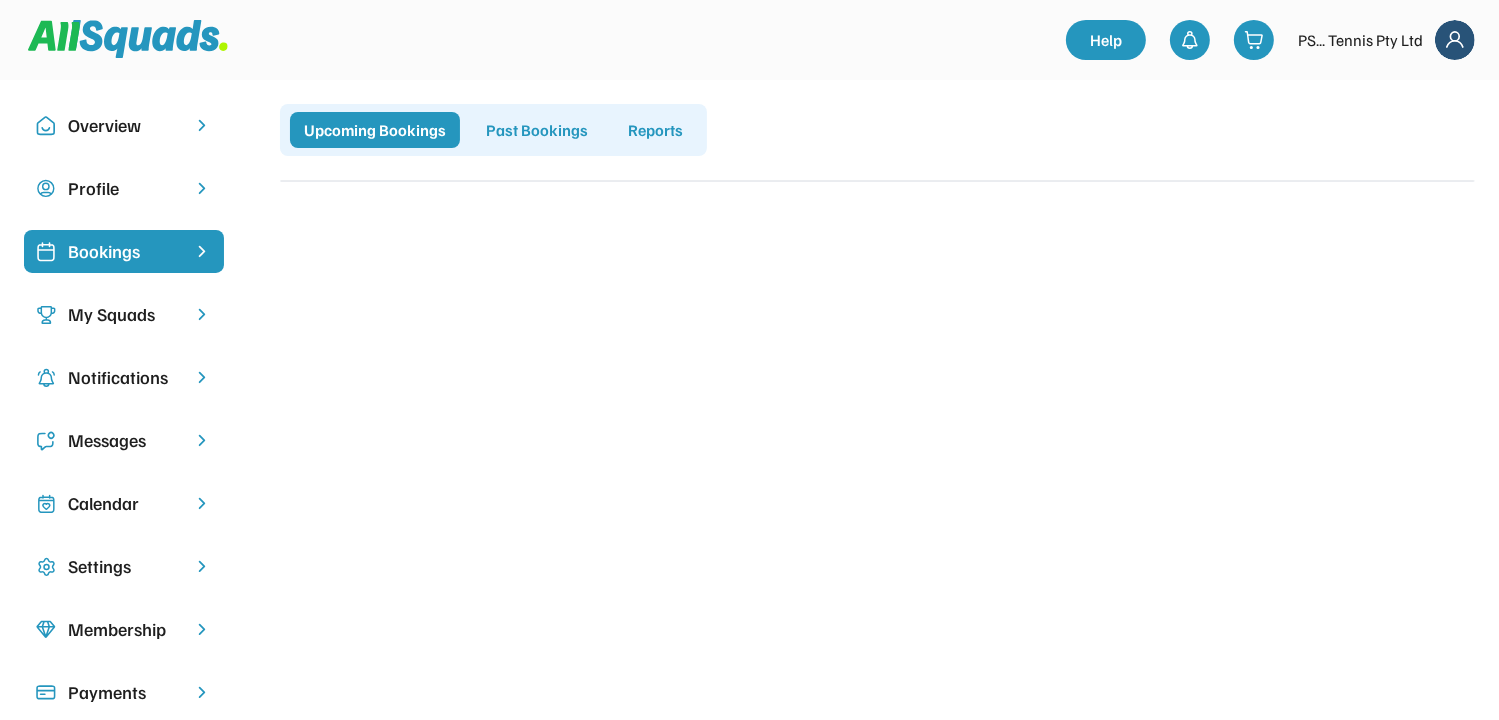 click on "My Squads" at bounding box center (124, 314) 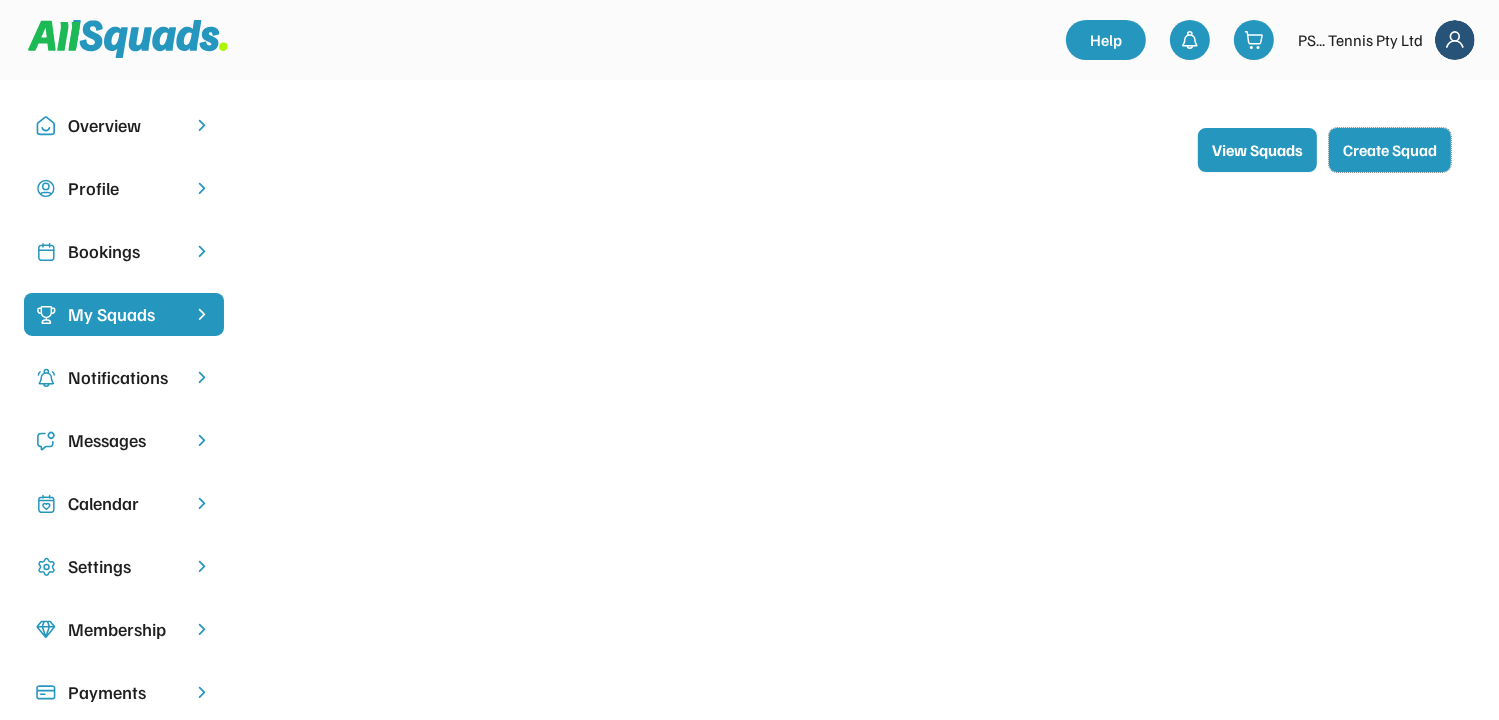 click on "Create Squad" at bounding box center (1390, 150) 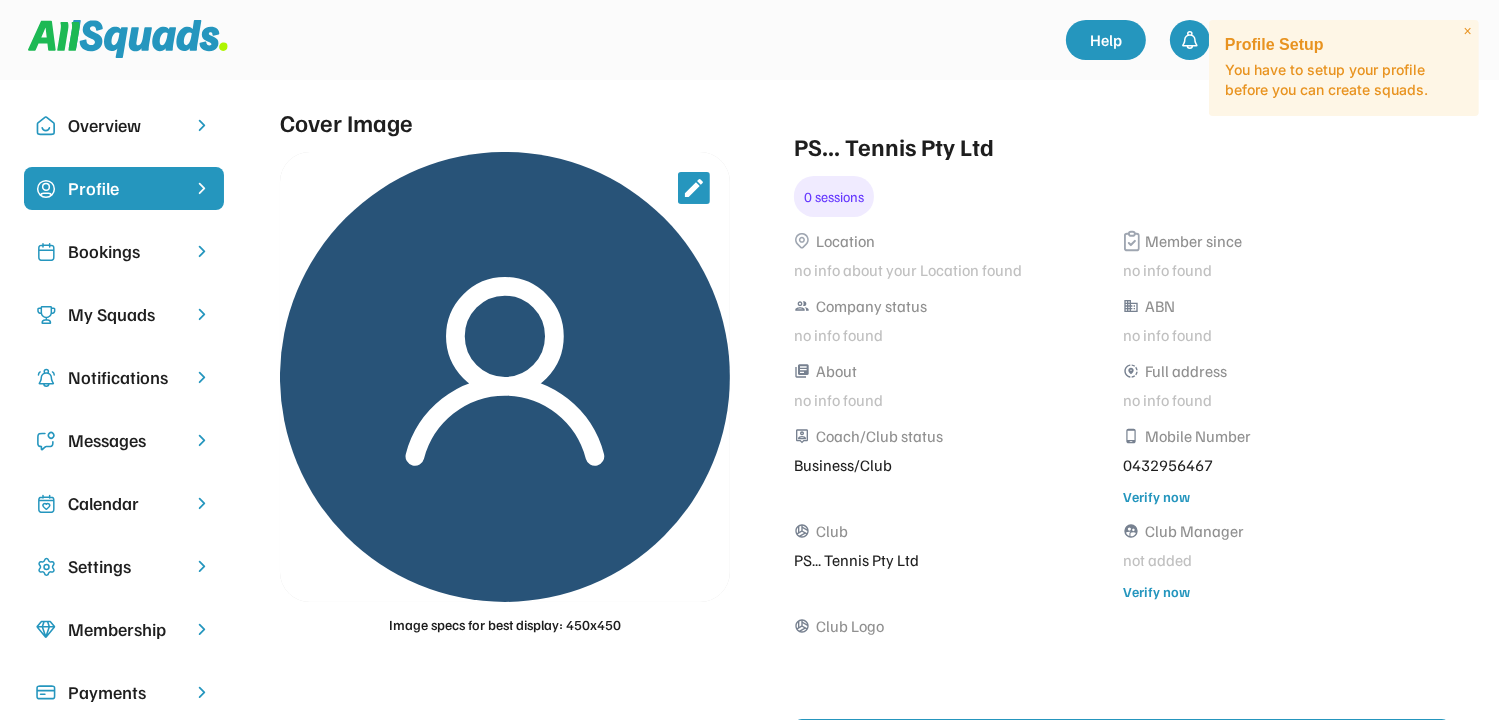 click on "You have to setup your profile before you can create squads." at bounding box center (1344, 80) 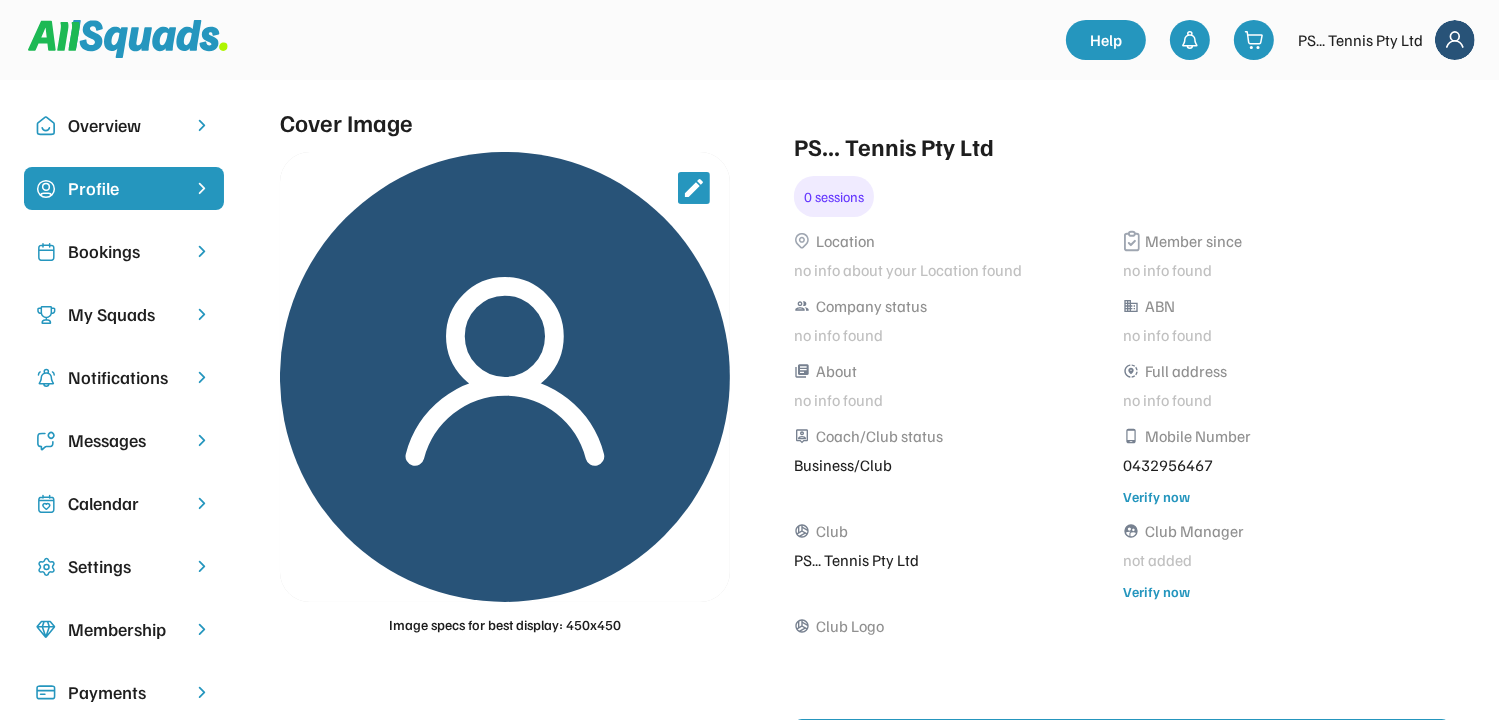 click at bounding box center (1455, 40) 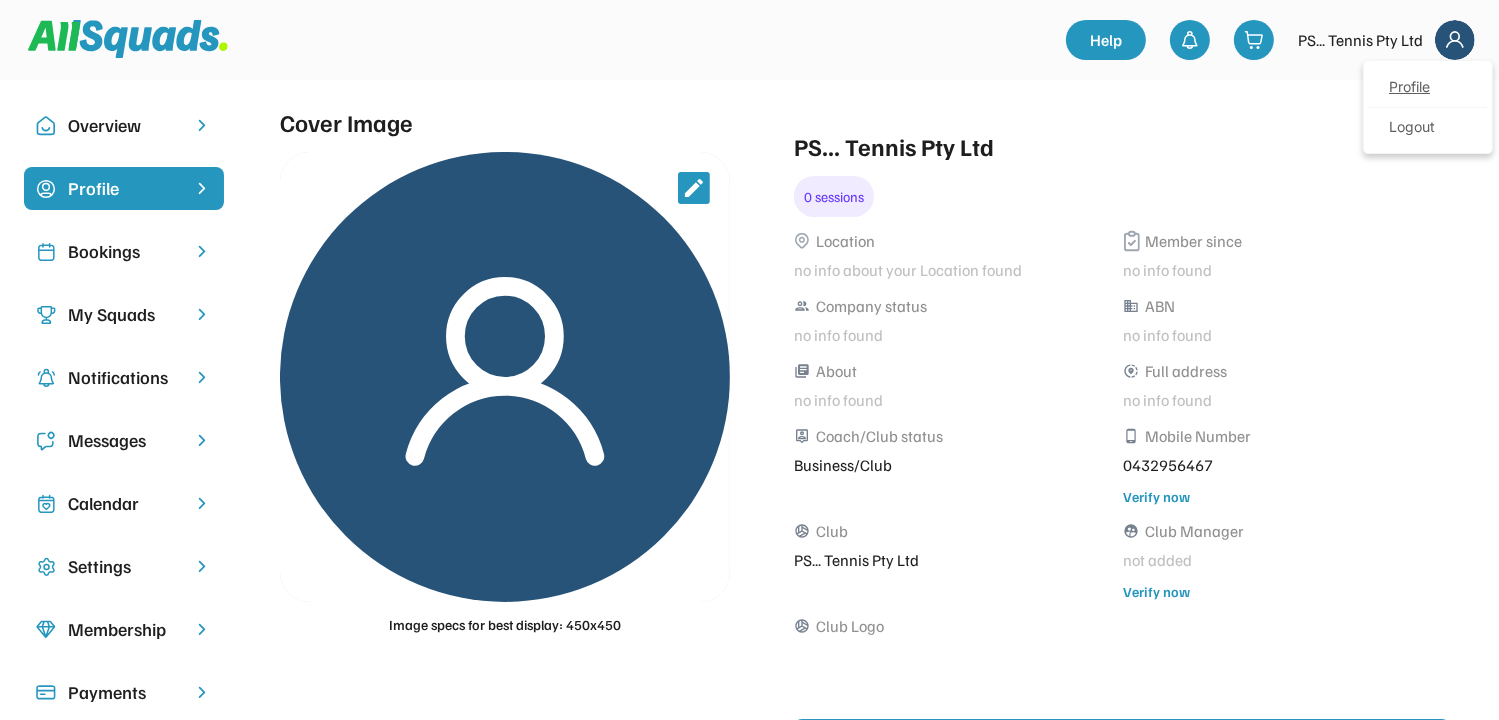 click on "Profile" at bounding box center (1428, 88) 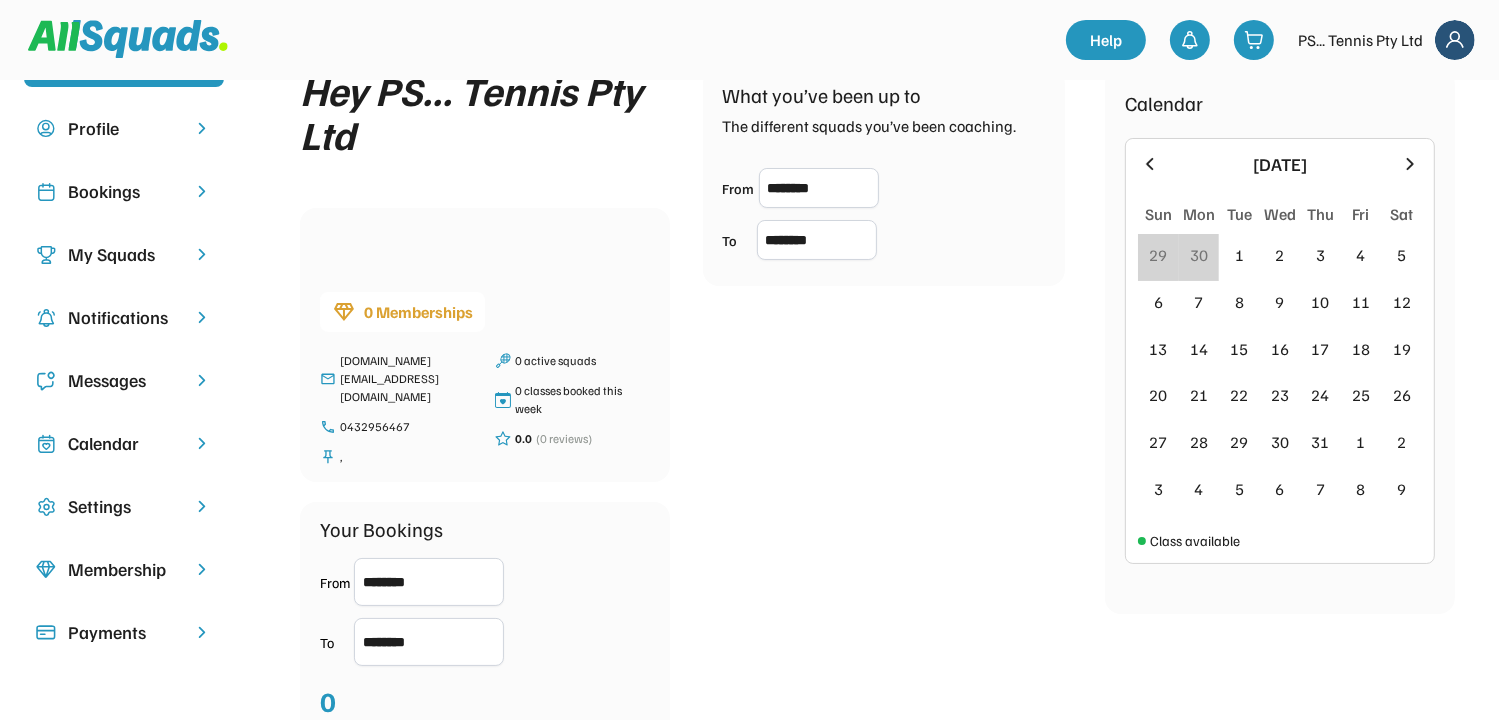 scroll, scrollTop: 0, scrollLeft: 0, axis: both 